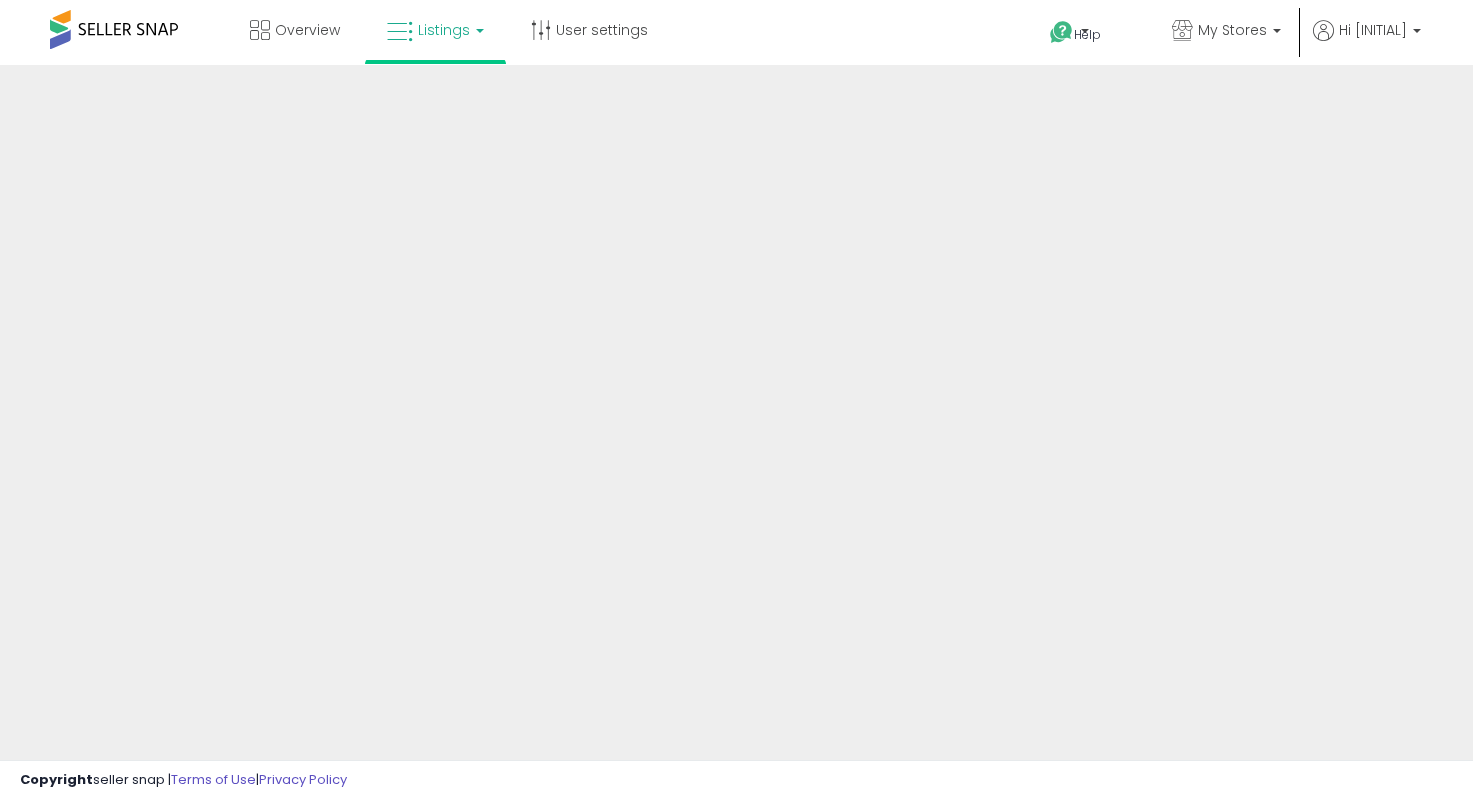 scroll, scrollTop: 0, scrollLeft: 0, axis: both 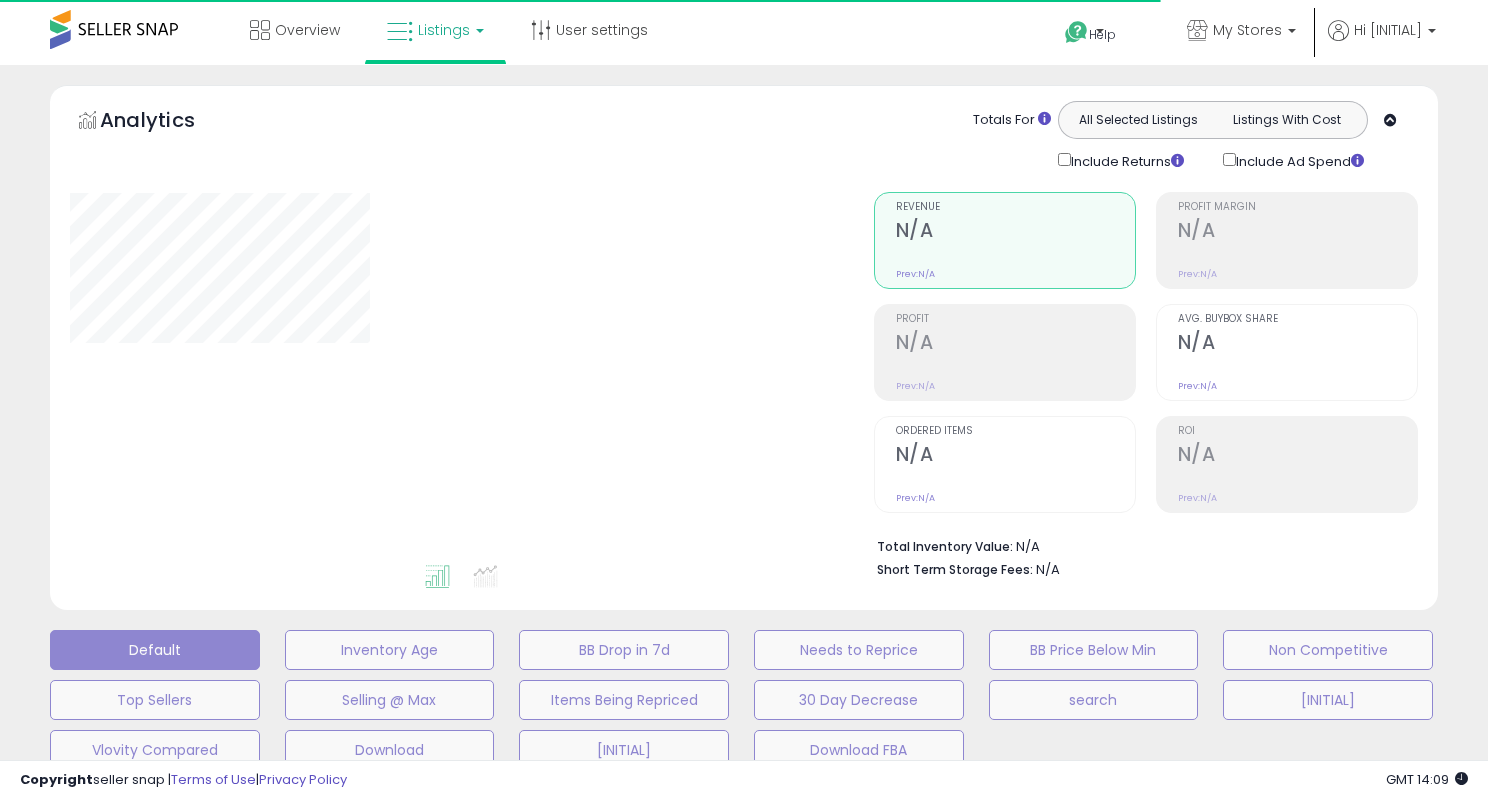 click 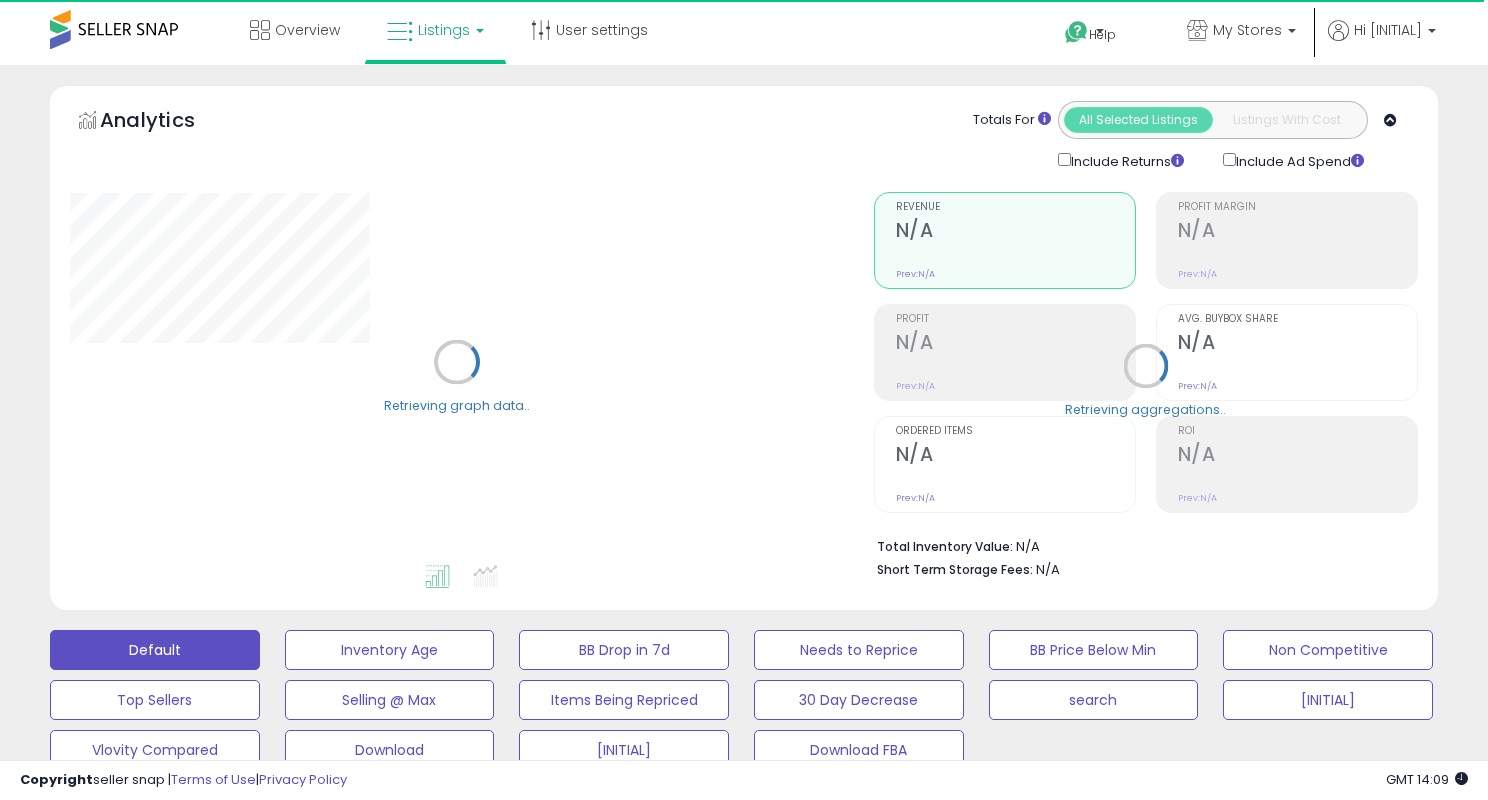 type on "*******" 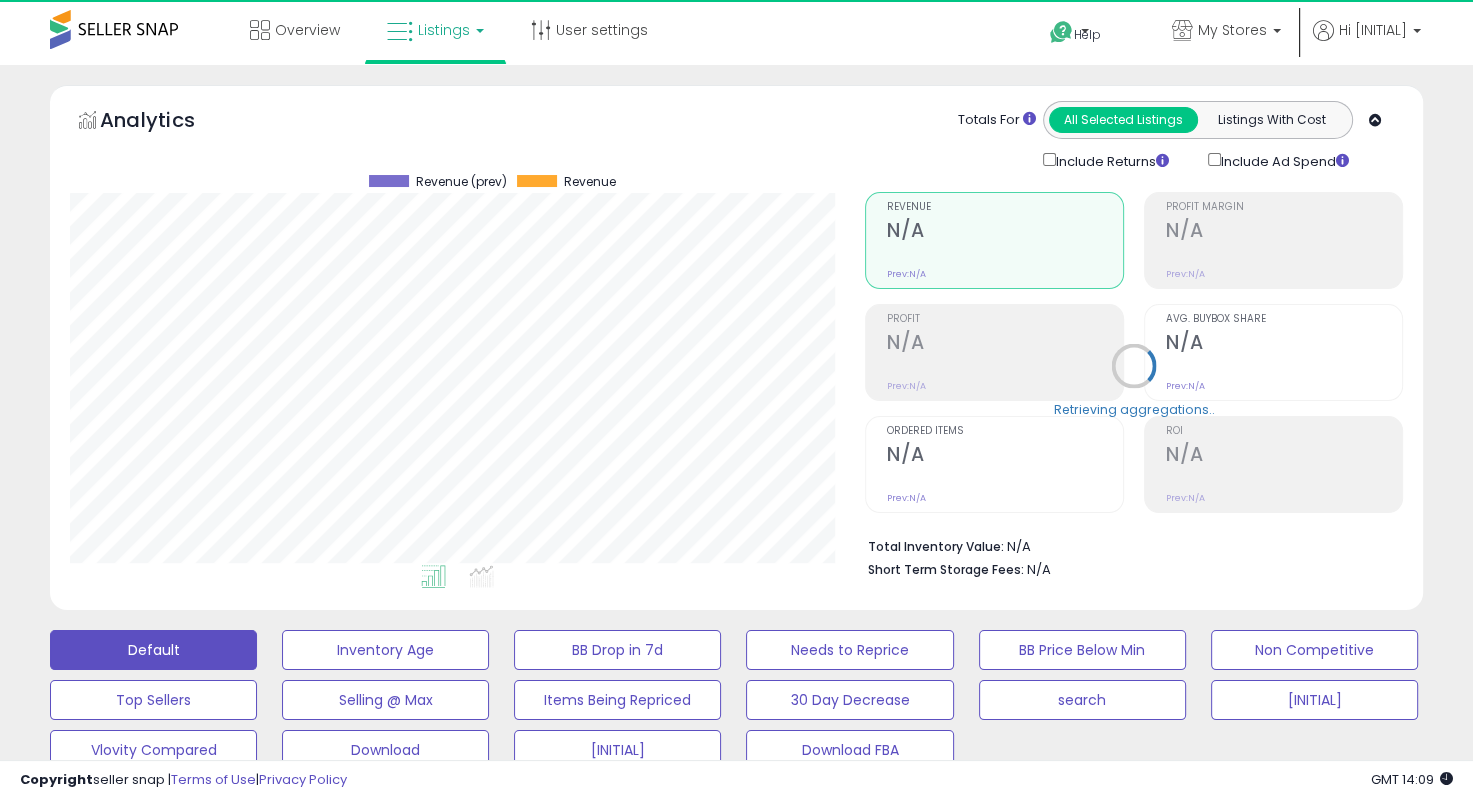 scroll, scrollTop: 999589, scrollLeft: 999204, axis: both 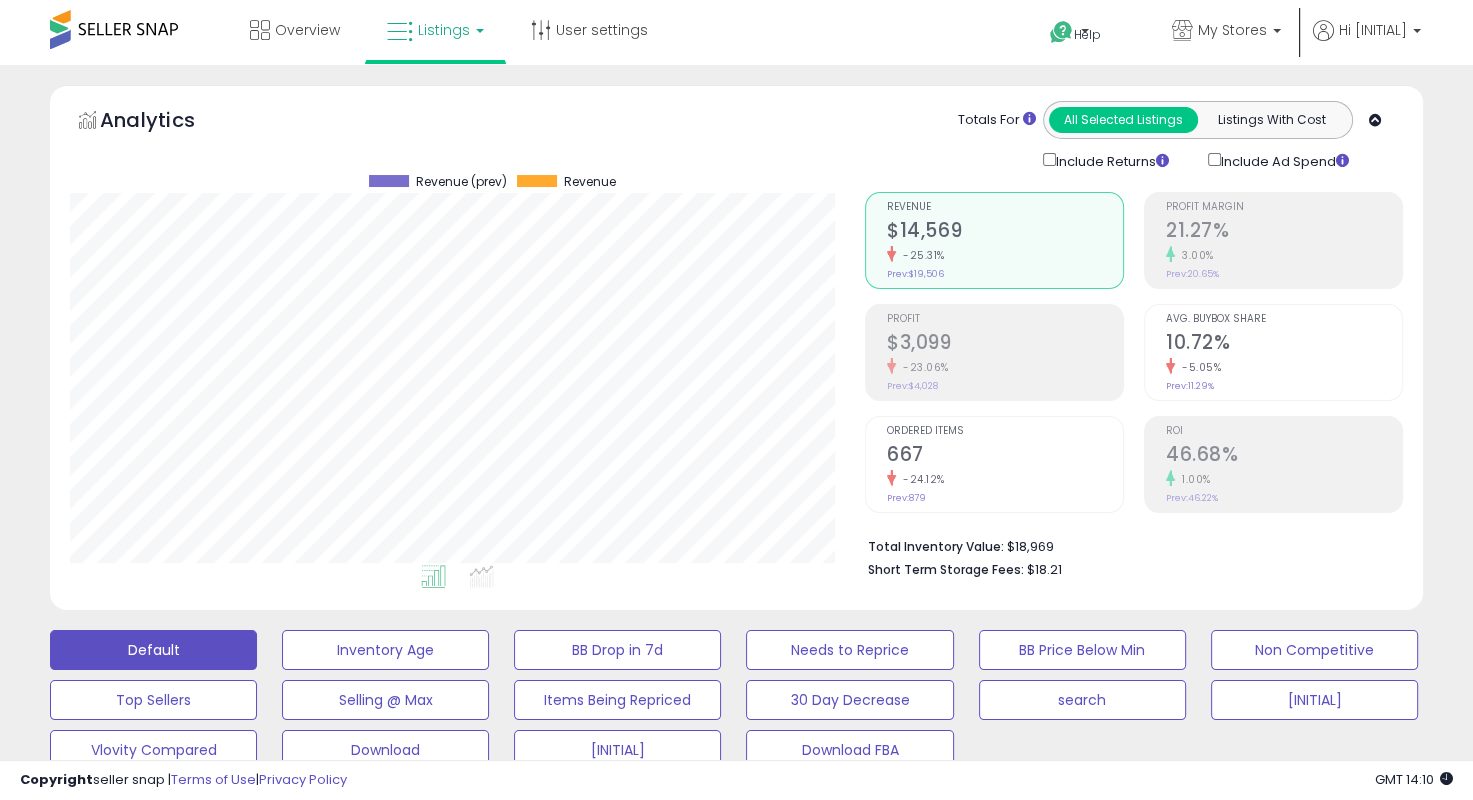 drag, startPoint x: 22, startPoint y: 392, endPoint x: 52, endPoint y: 388, distance: 30.265491 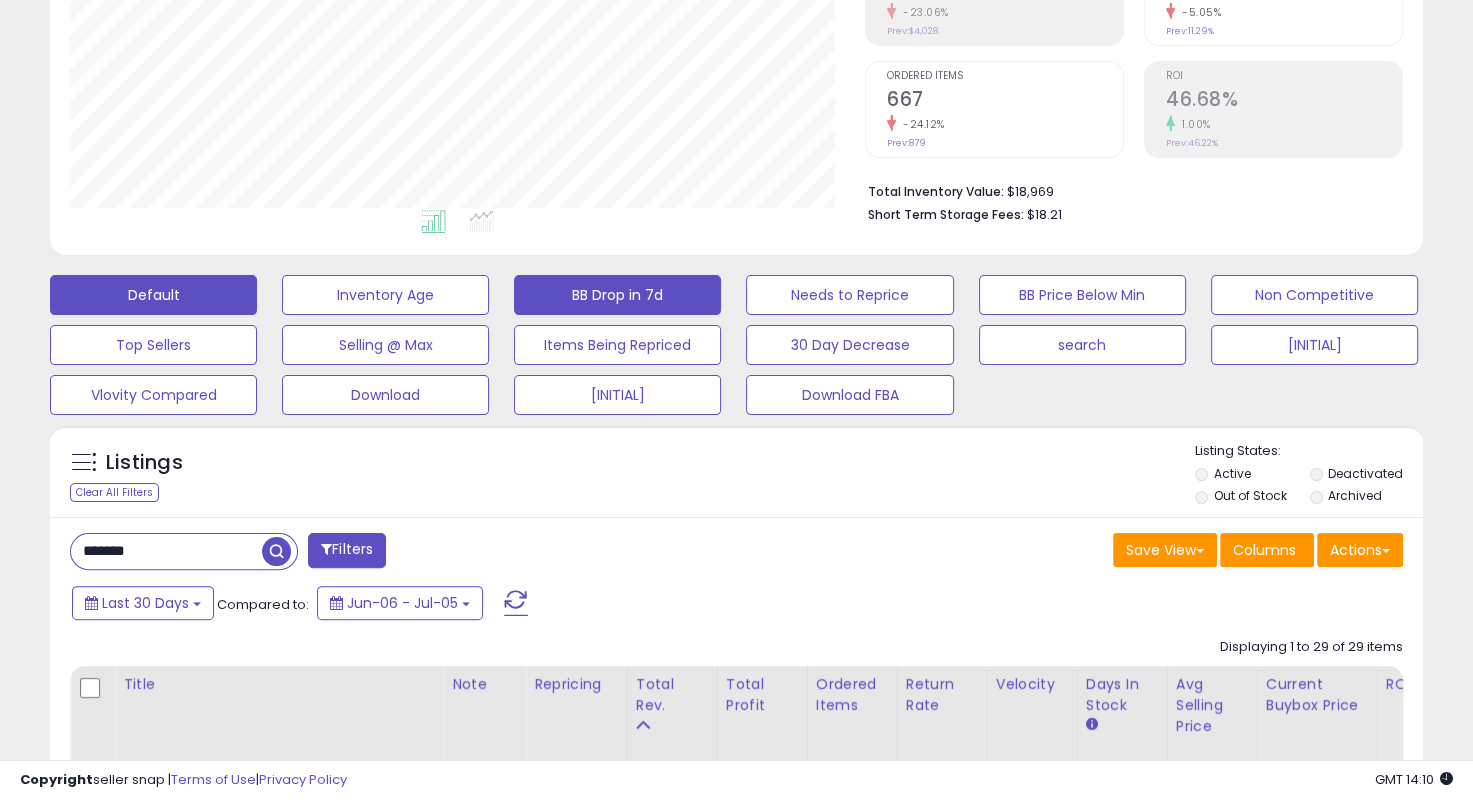 scroll, scrollTop: 400, scrollLeft: 0, axis: vertical 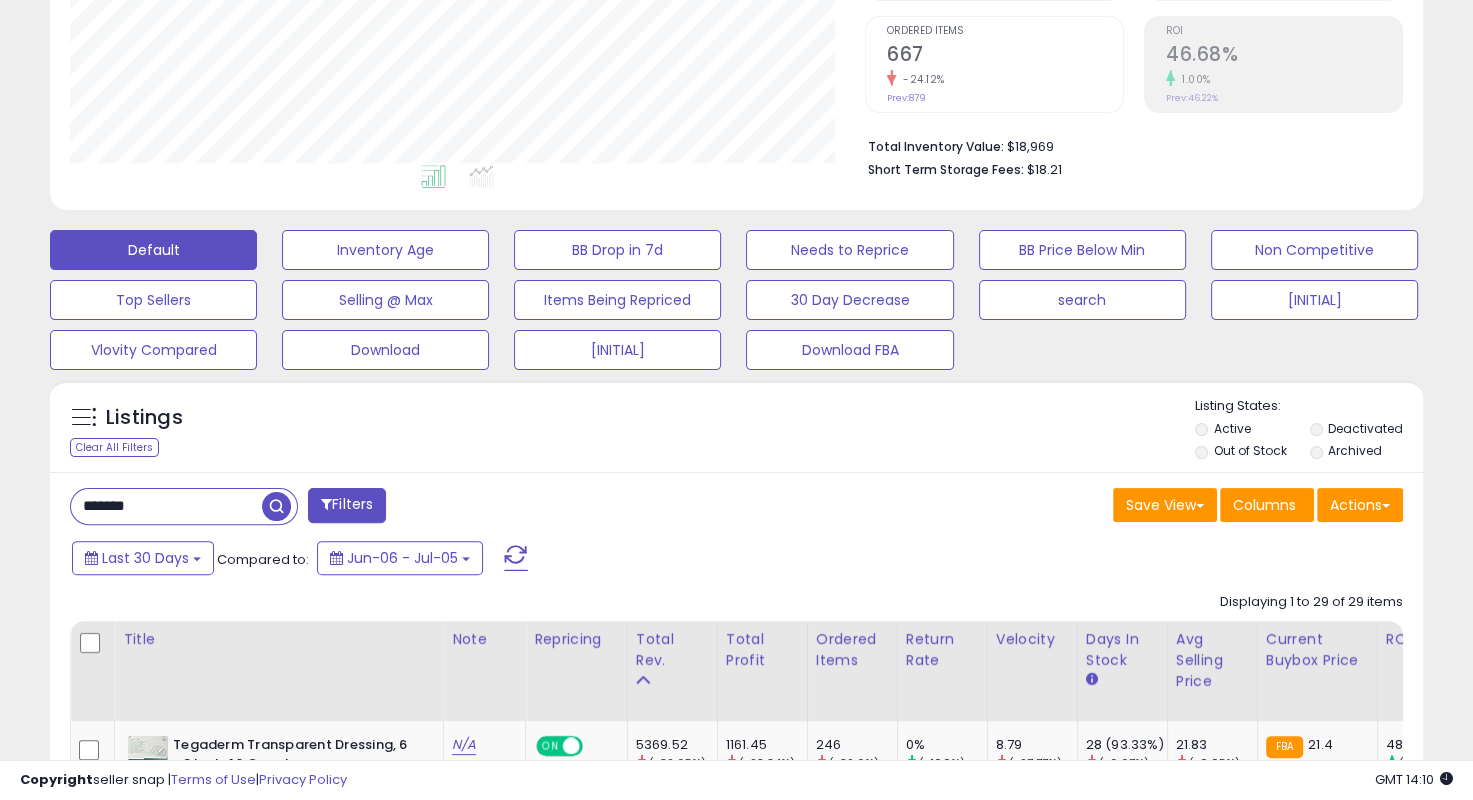 click on "Listings
Clear All Filters
Listing States:" at bounding box center [736, 431] 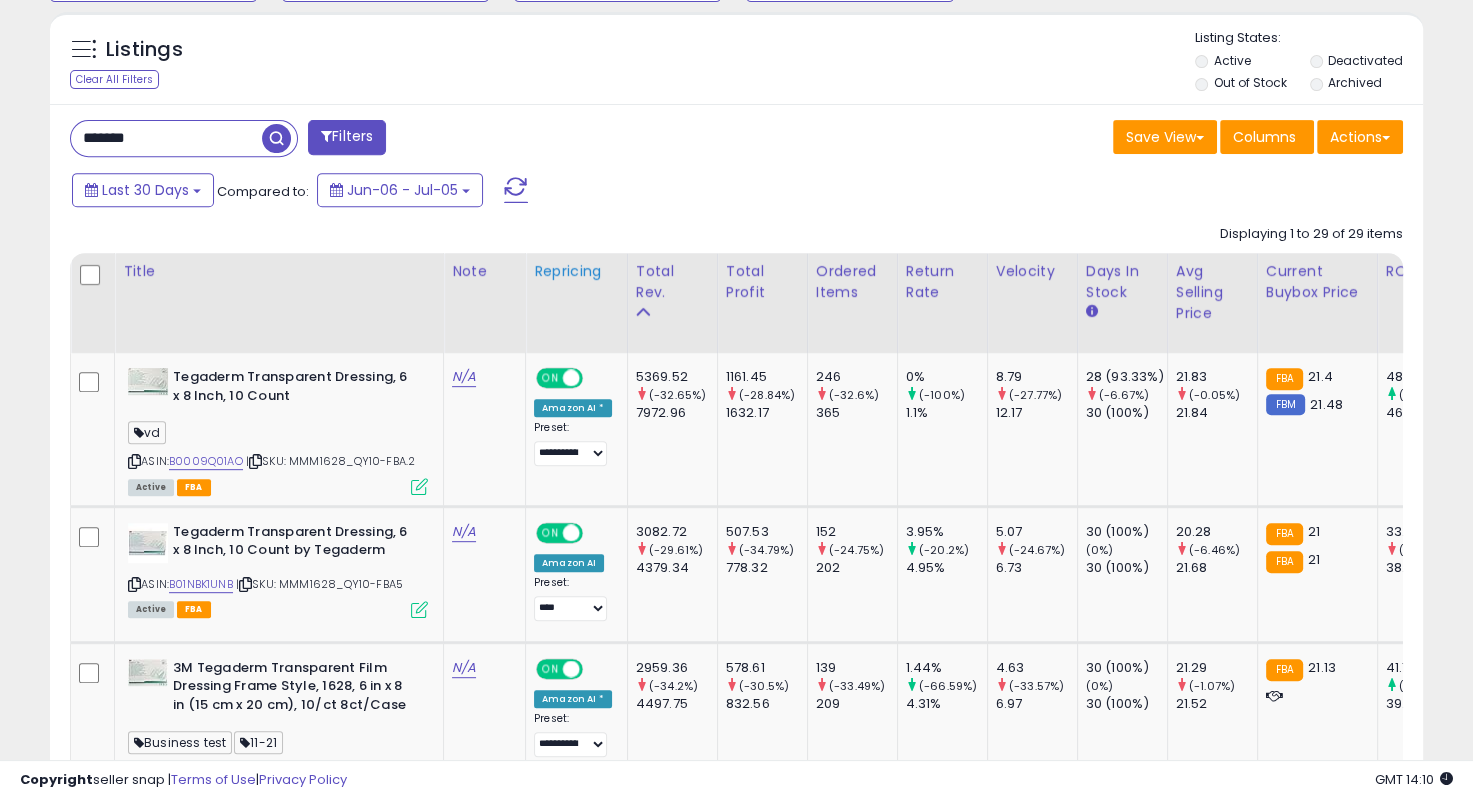 scroll, scrollTop: 800, scrollLeft: 0, axis: vertical 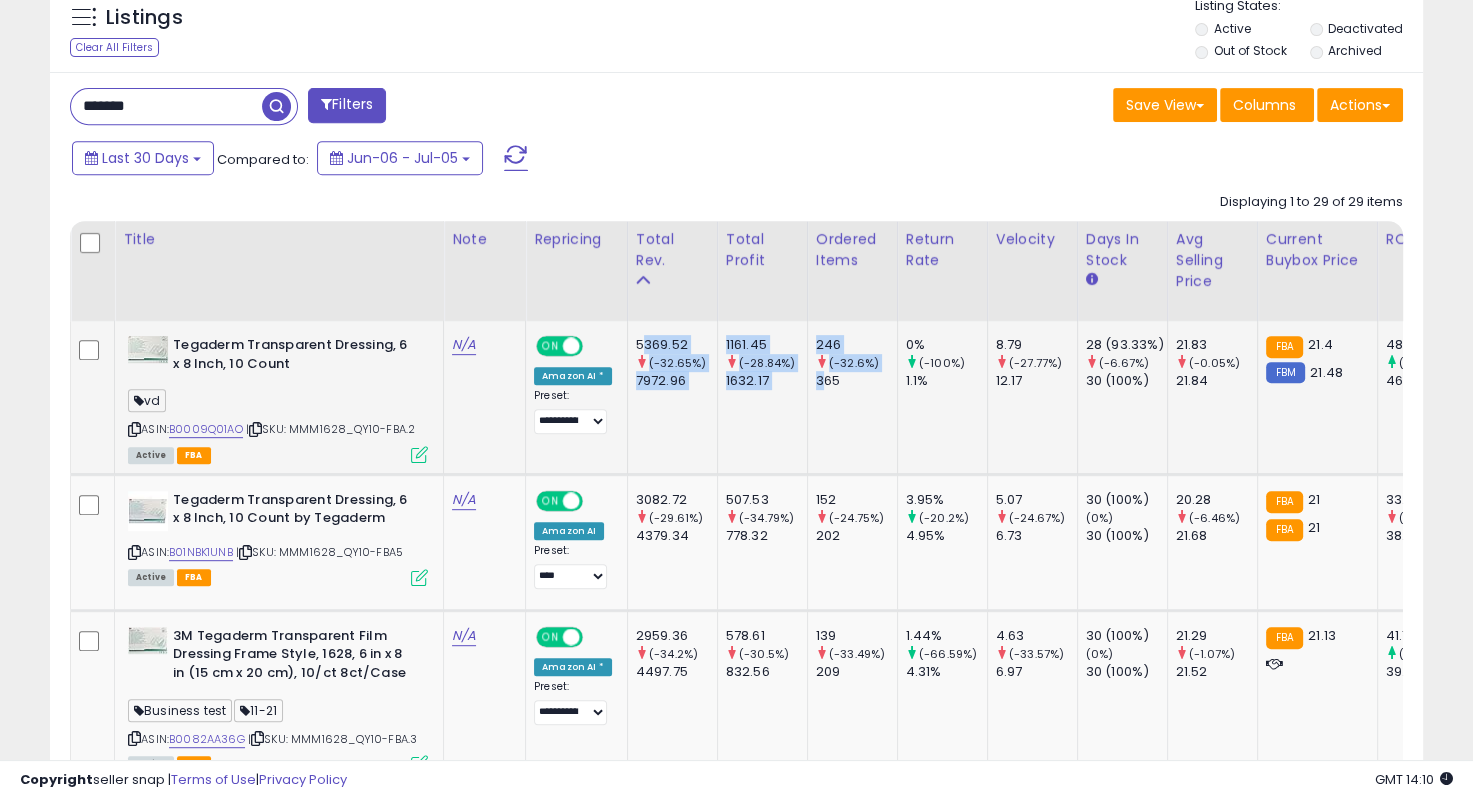 drag, startPoint x: 656, startPoint y: 341, endPoint x: 834, endPoint y: 375, distance: 181.2181 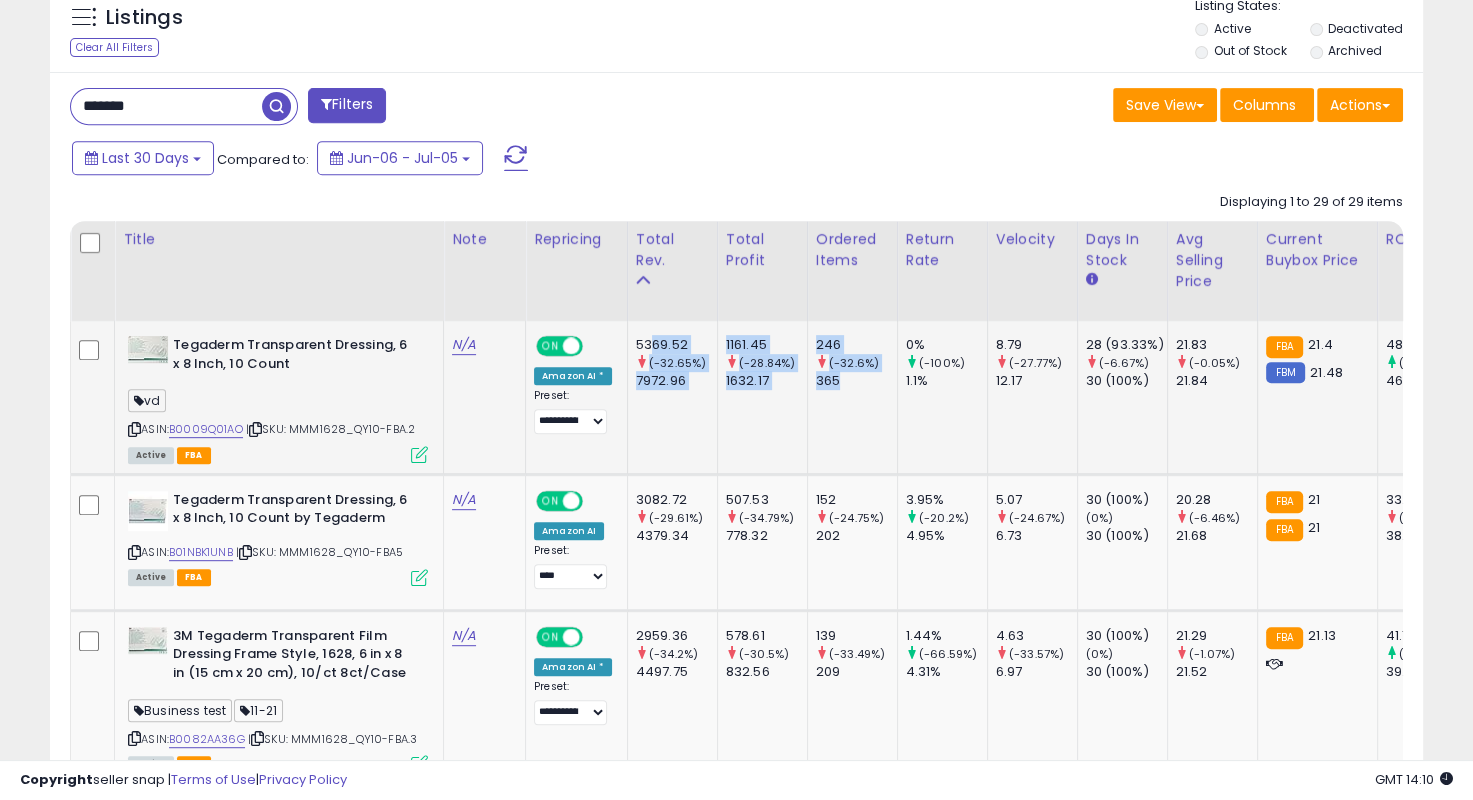 drag, startPoint x: 856, startPoint y: 374, endPoint x: 658, endPoint y: 348, distance: 199.69977 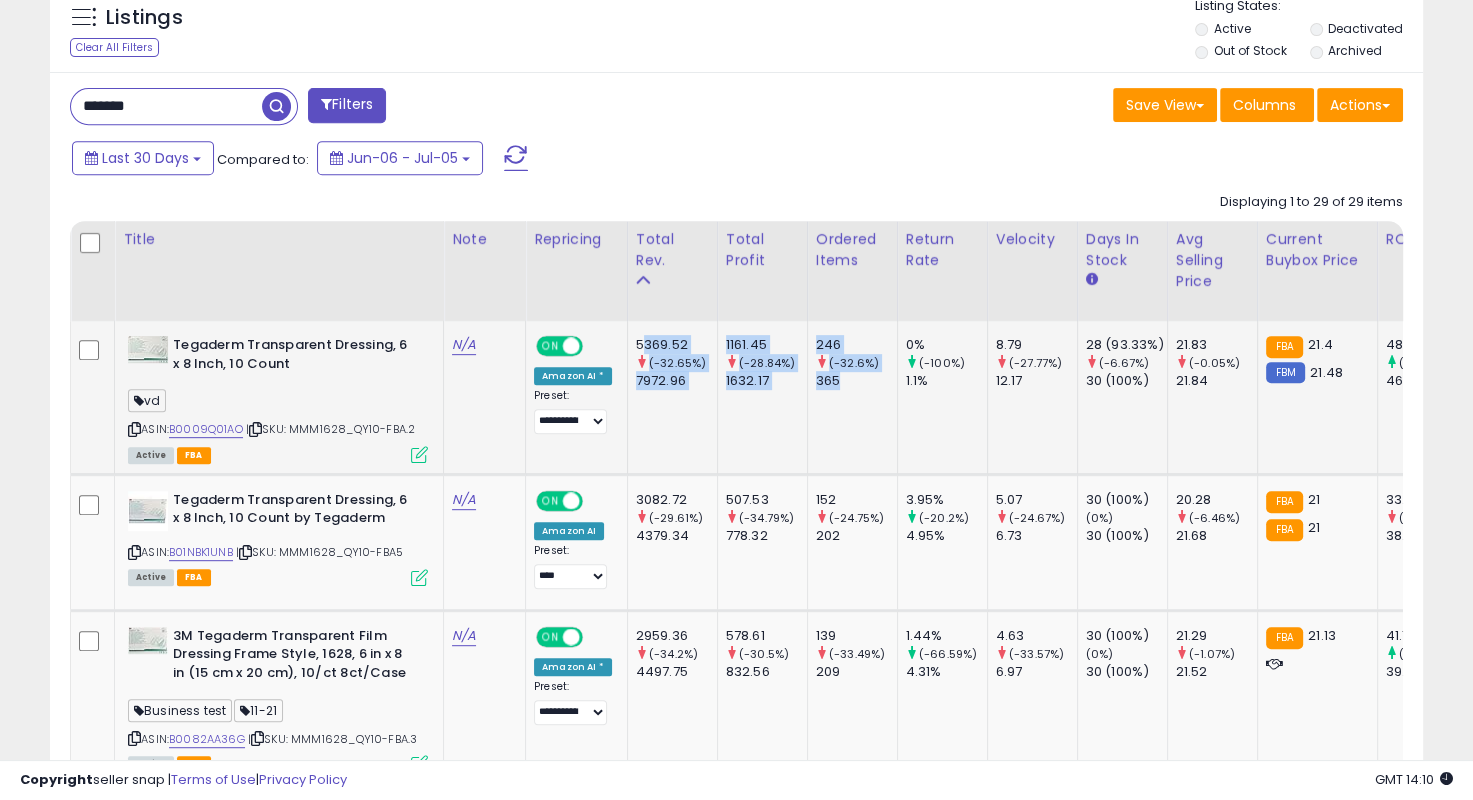 click on "5369.52" at bounding box center (676, 345) 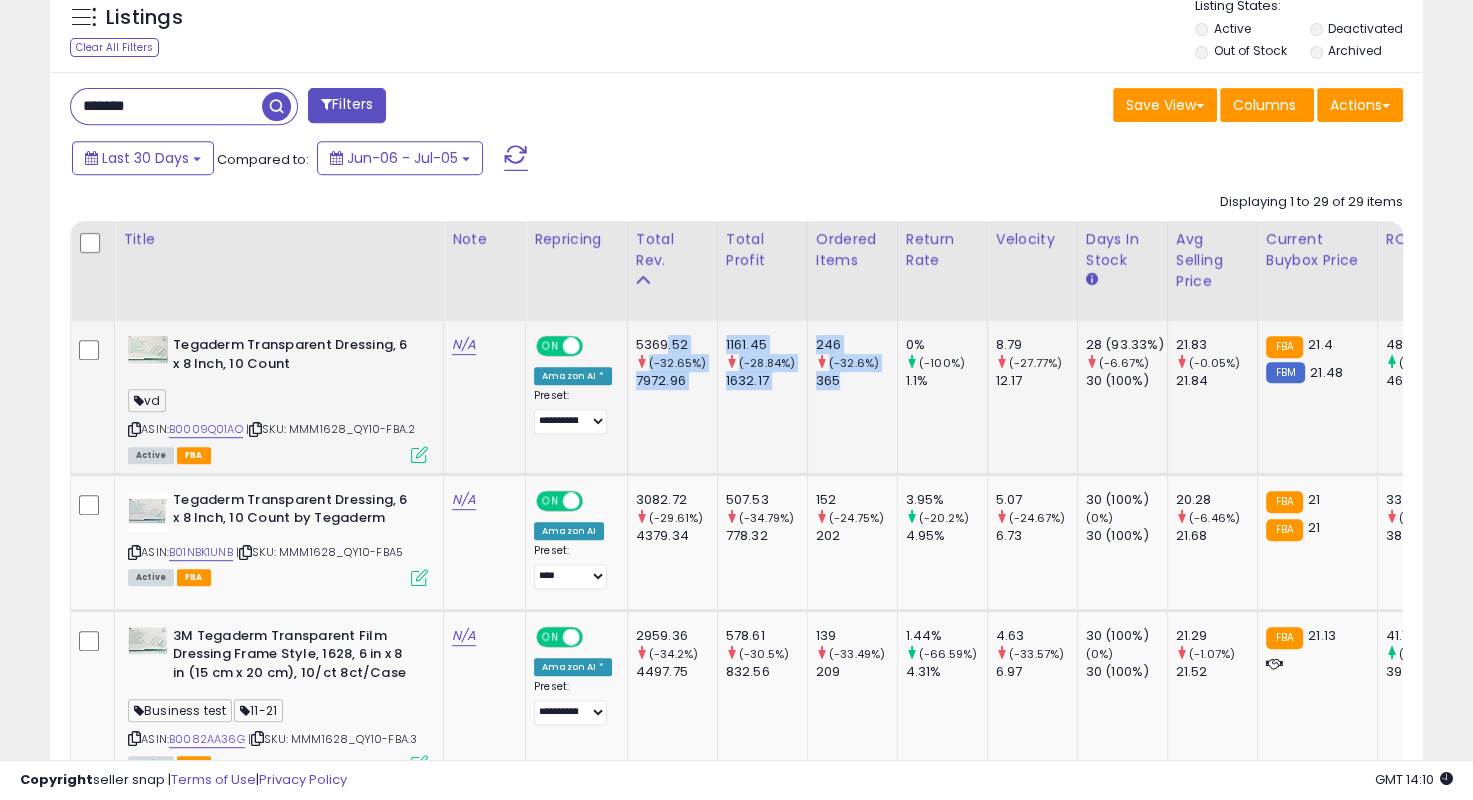 drag, startPoint x: 885, startPoint y: 380, endPoint x: 678, endPoint y: 324, distance: 214.44113 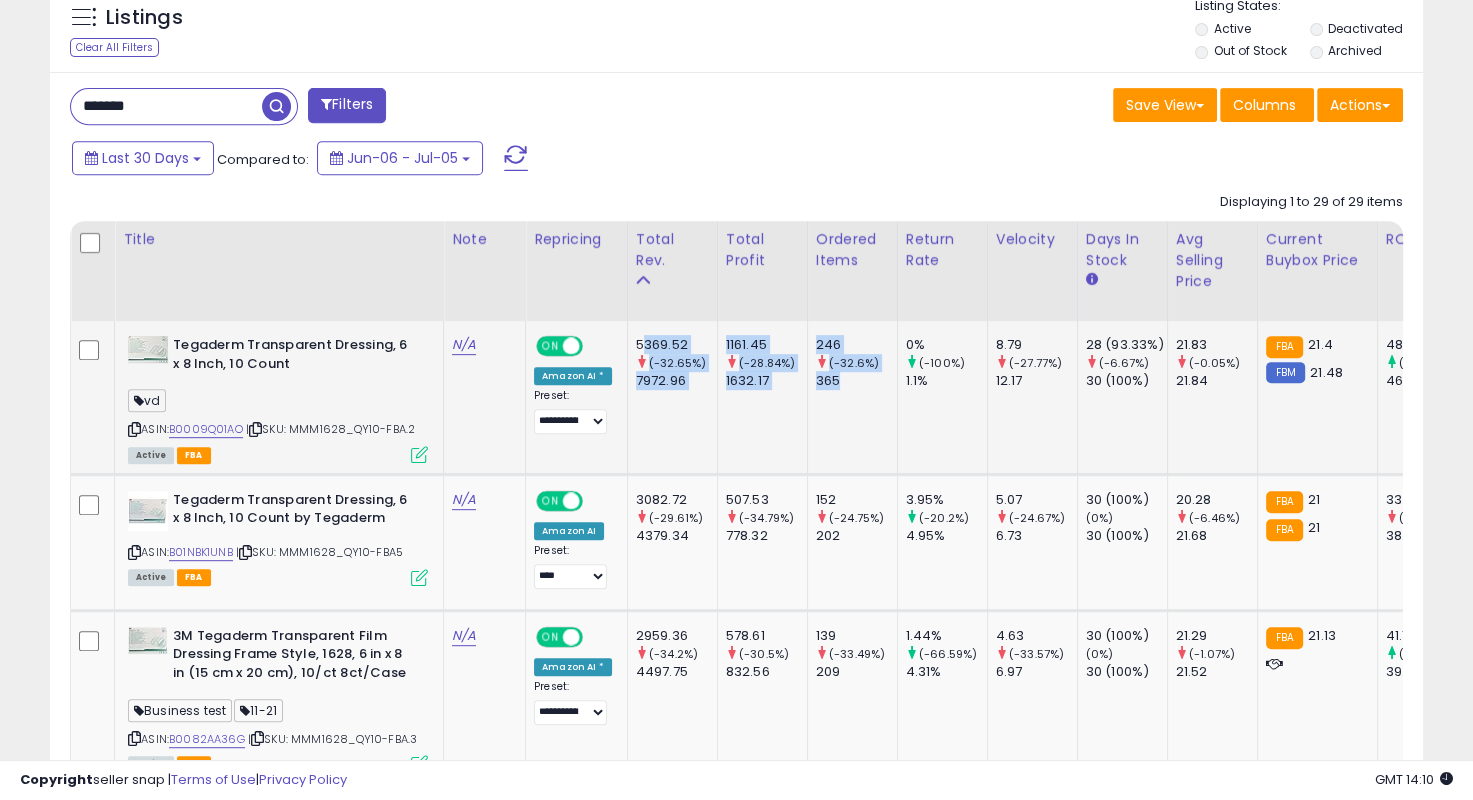drag, startPoint x: 654, startPoint y: 336, endPoint x: 870, endPoint y: 384, distance: 221.26907 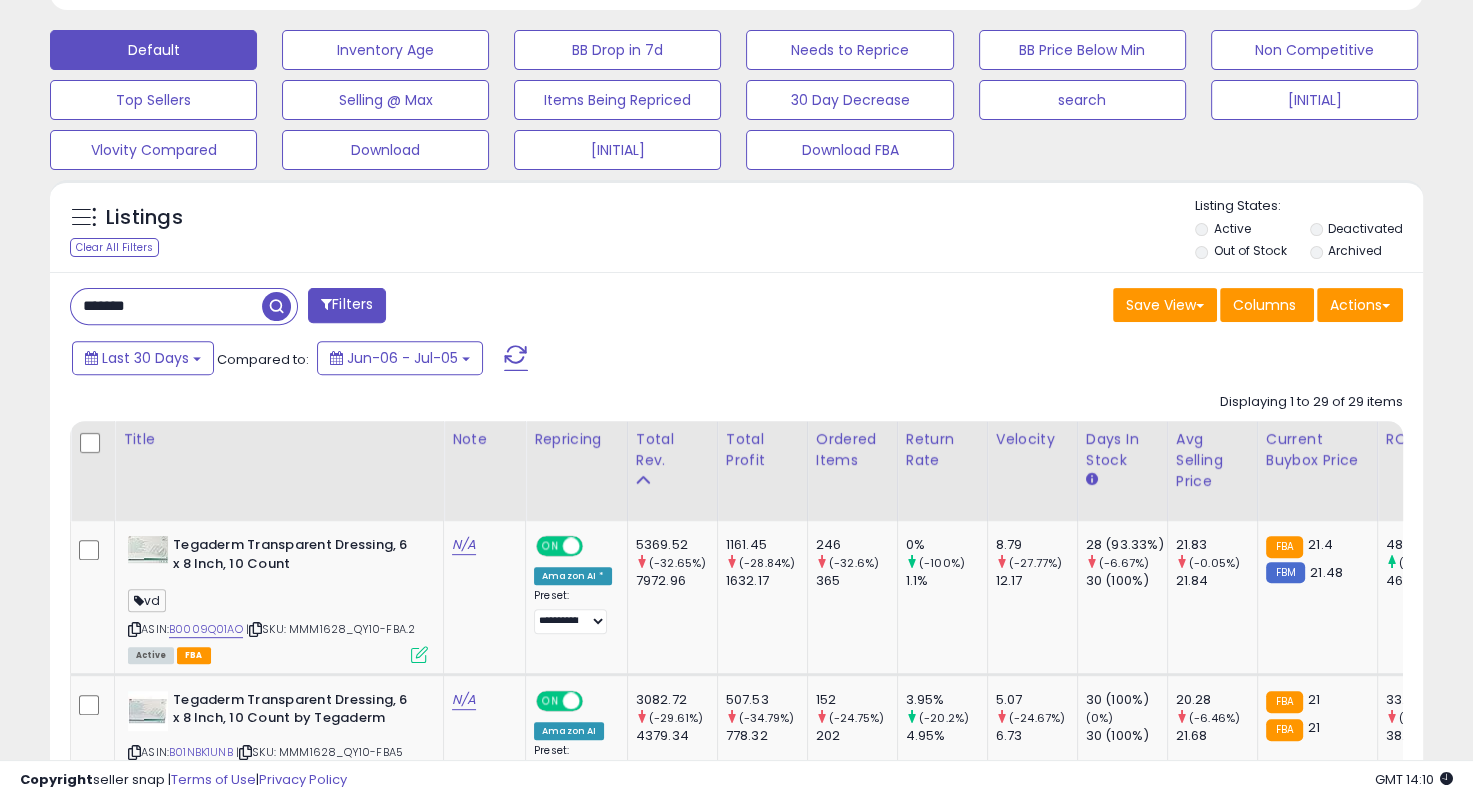 scroll, scrollTop: 800, scrollLeft: 0, axis: vertical 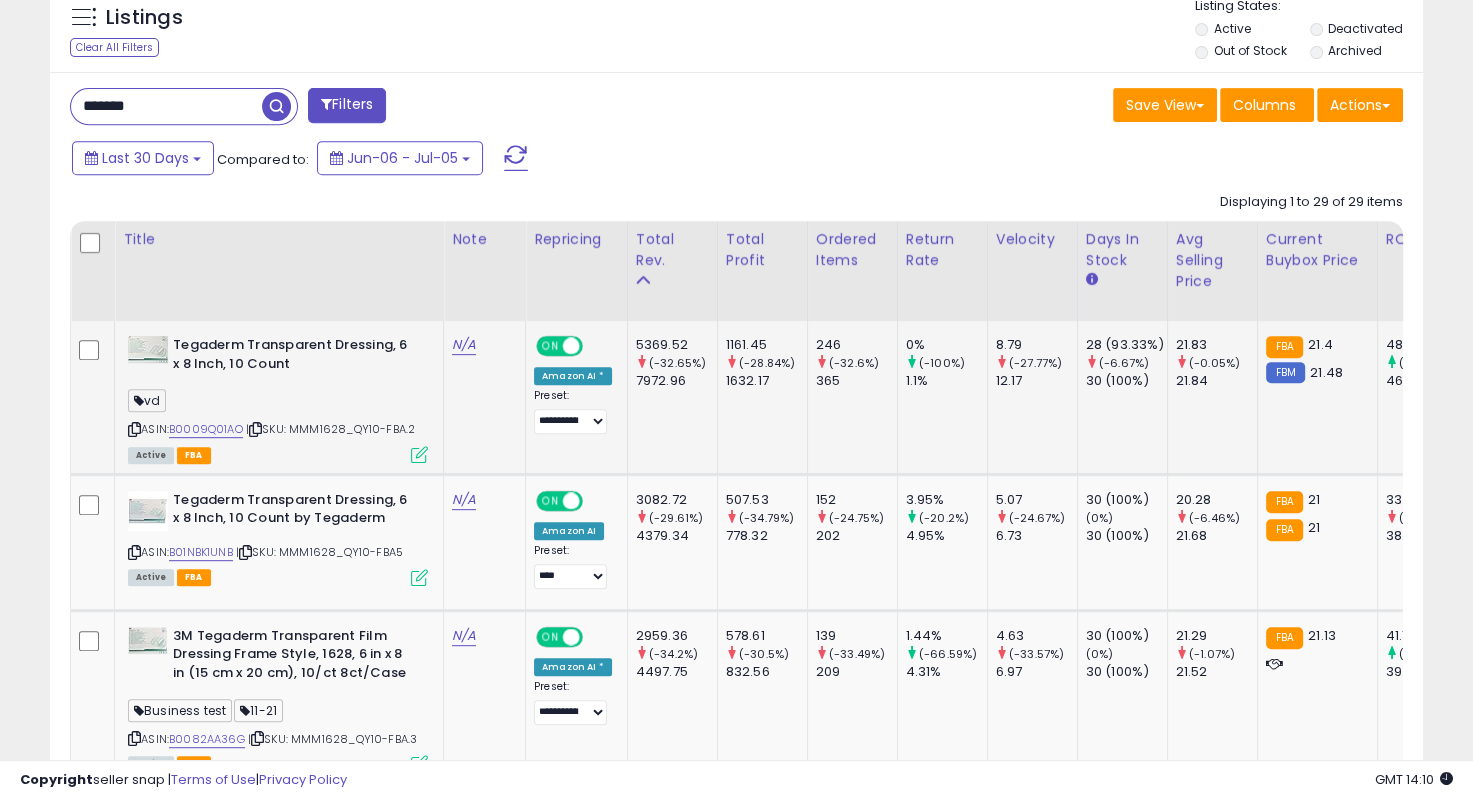 click on "(-28.84%)" at bounding box center (766, 363) 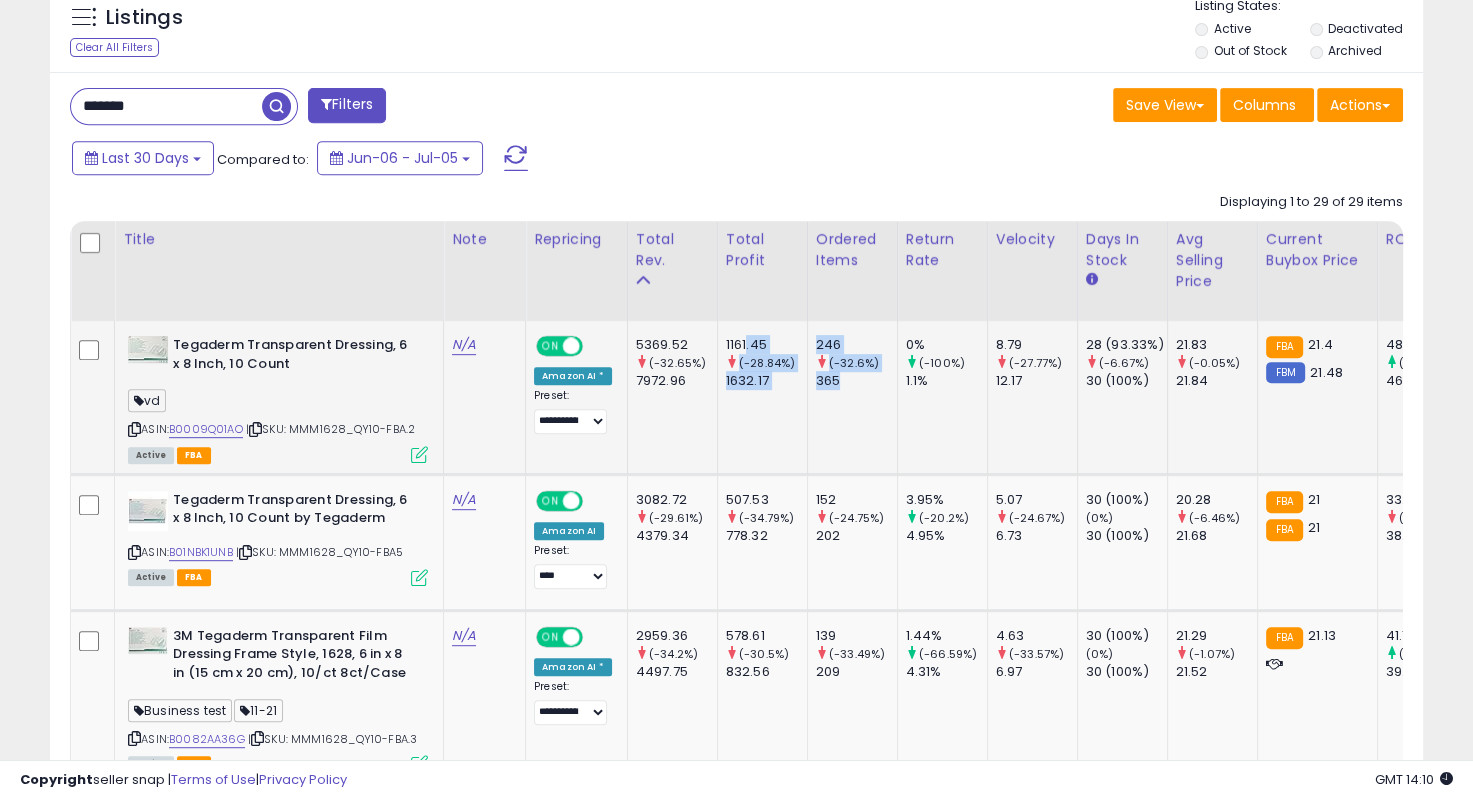 drag, startPoint x: 756, startPoint y: 346, endPoint x: 852, endPoint y: 400, distance: 110.145355 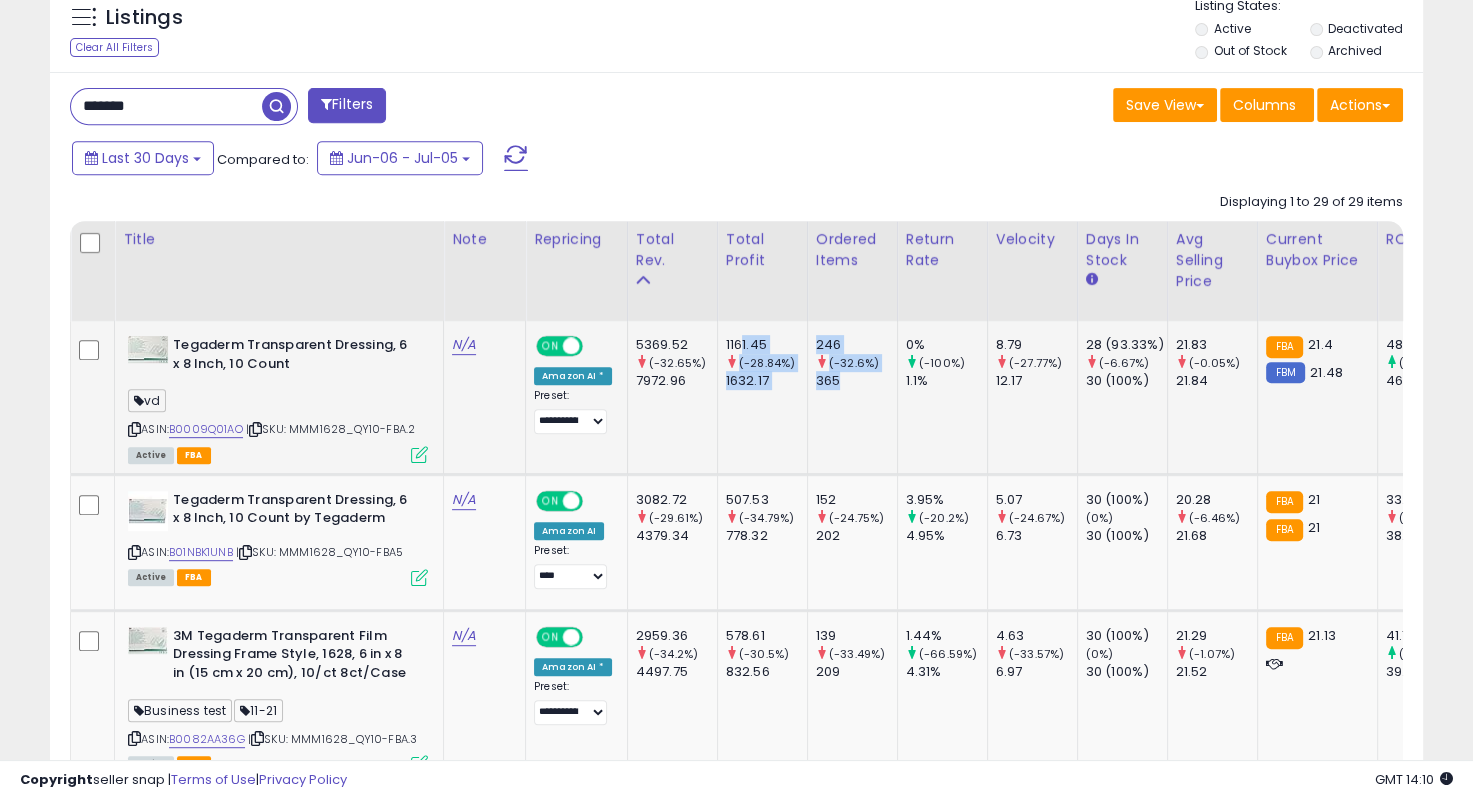 drag, startPoint x: 751, startPoint y: 348, endPoint x: 897, endPoint y: 384, distance: 150.37286 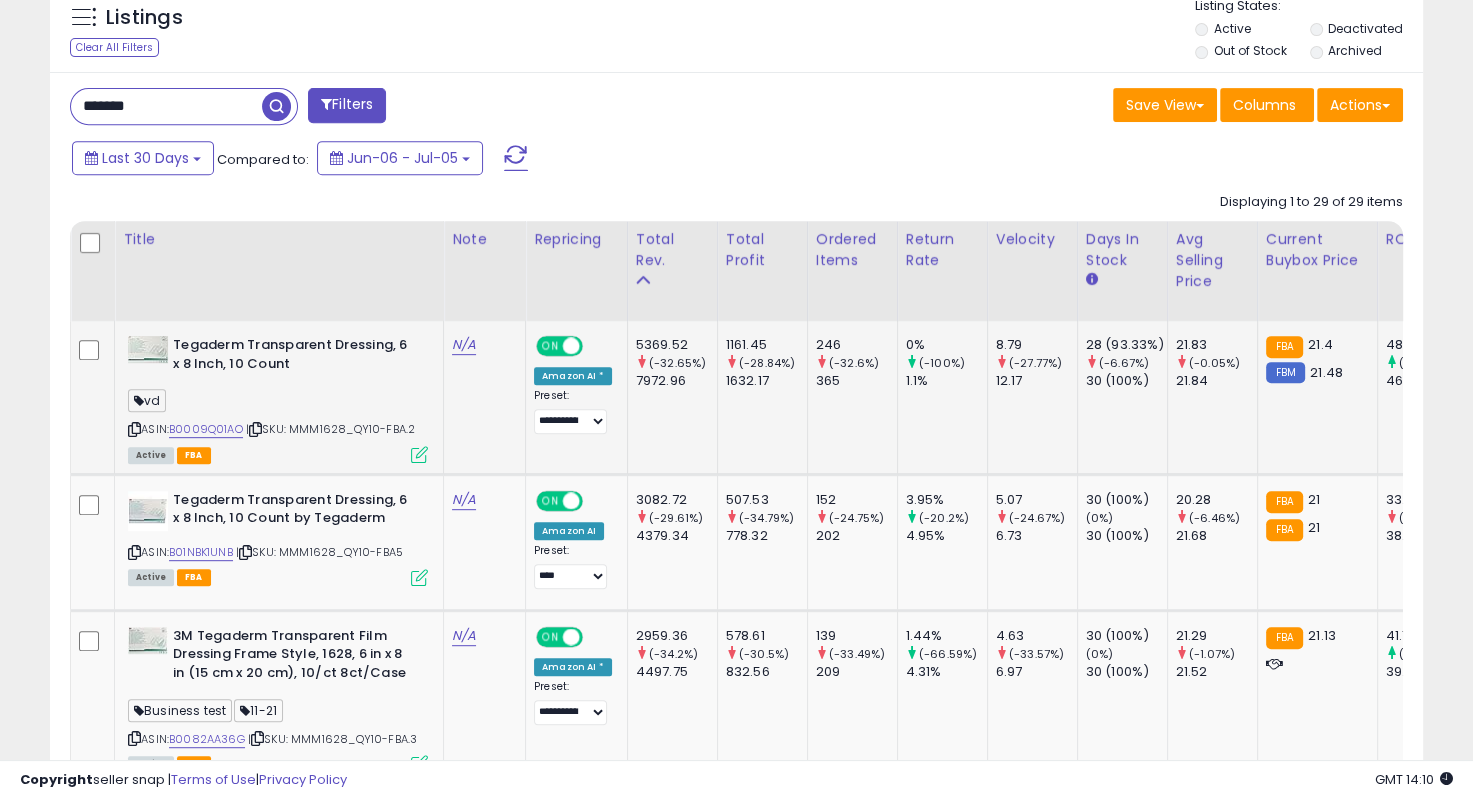 click on "1161.45" at bounding box center (766, 345) 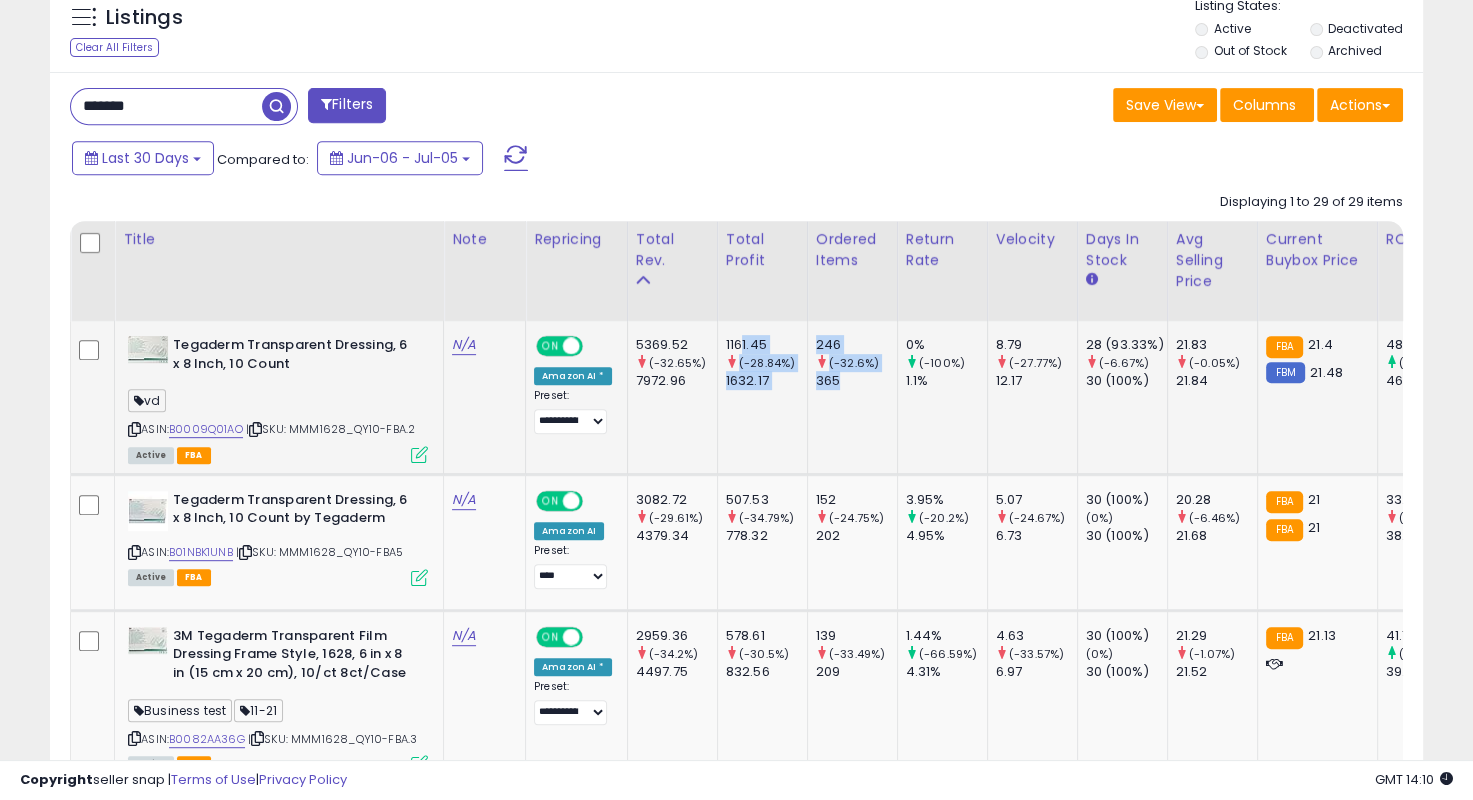 drag, startPoint x: 815, startPoint y: 372, endPoint x: 864, endPoint y: 392, distance: 52.924473 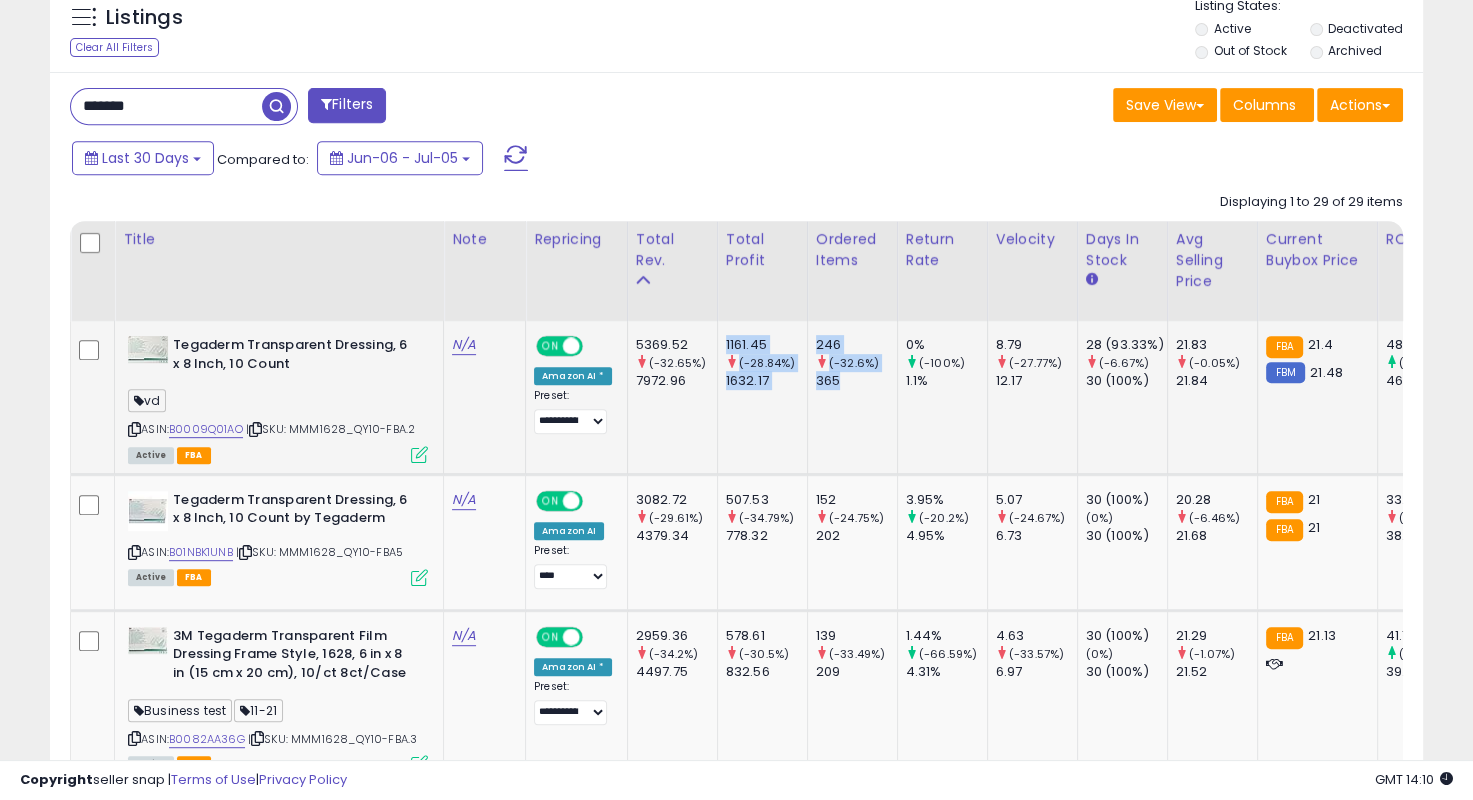 drag, startPoint x: 880, startPoint y: 384, endPoint x: 731, endPoint y: 321, distance: 161.77144 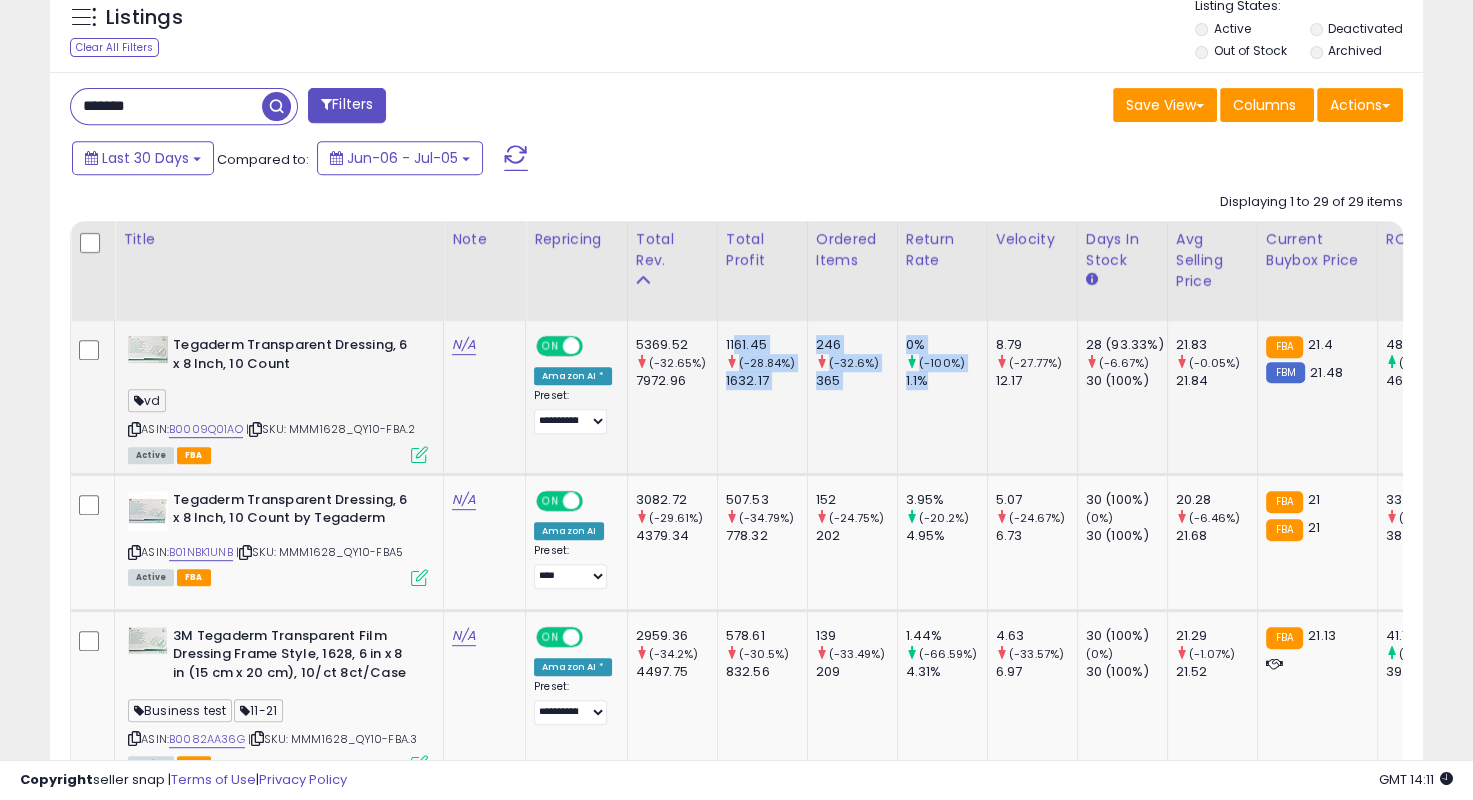 drag, startPoint x: 744, startPoint y: 344, endPoint x: 948, endPoint y: 387, distance: 208.48262 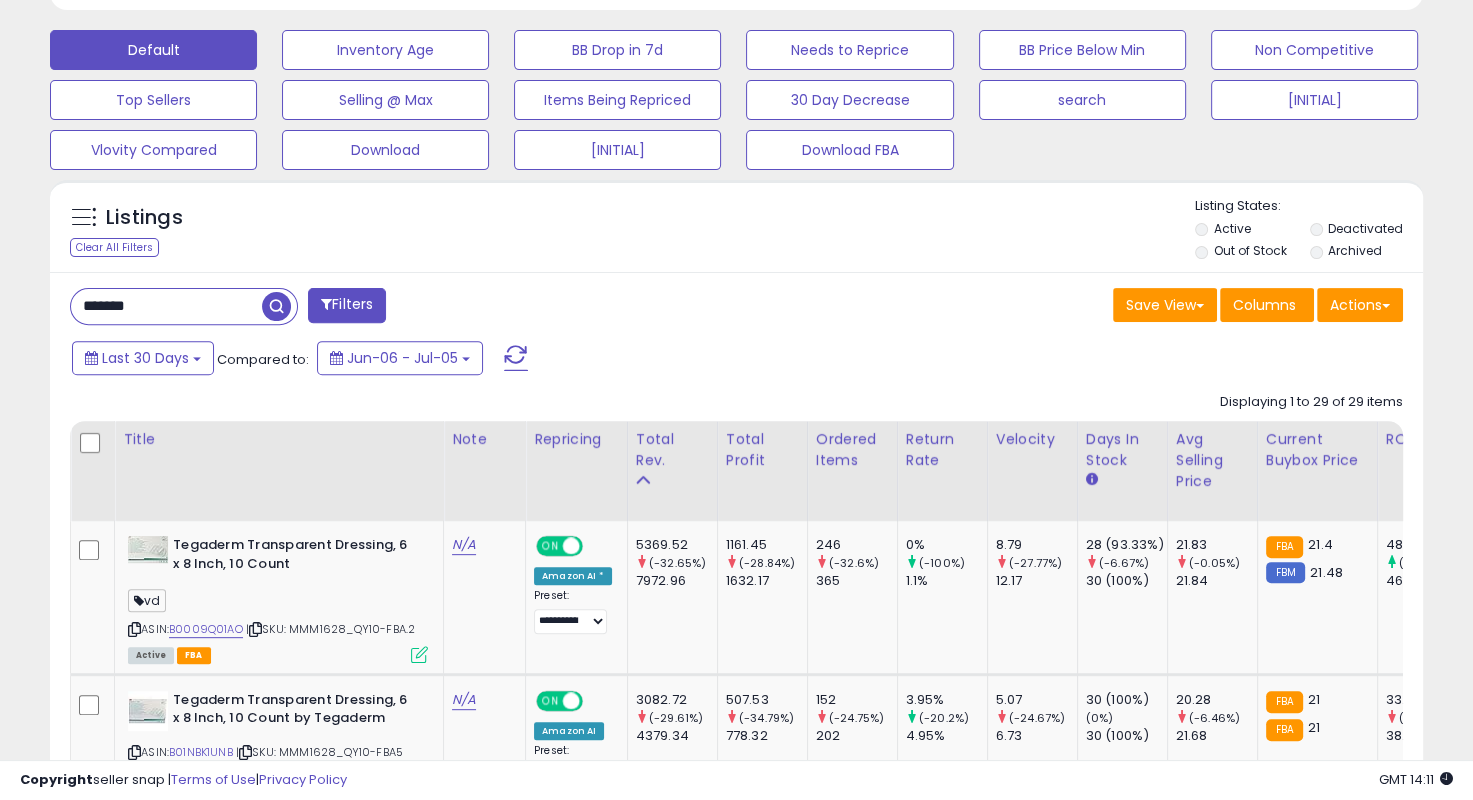 click on "*******
Filters" at bounding box center (396, 308) 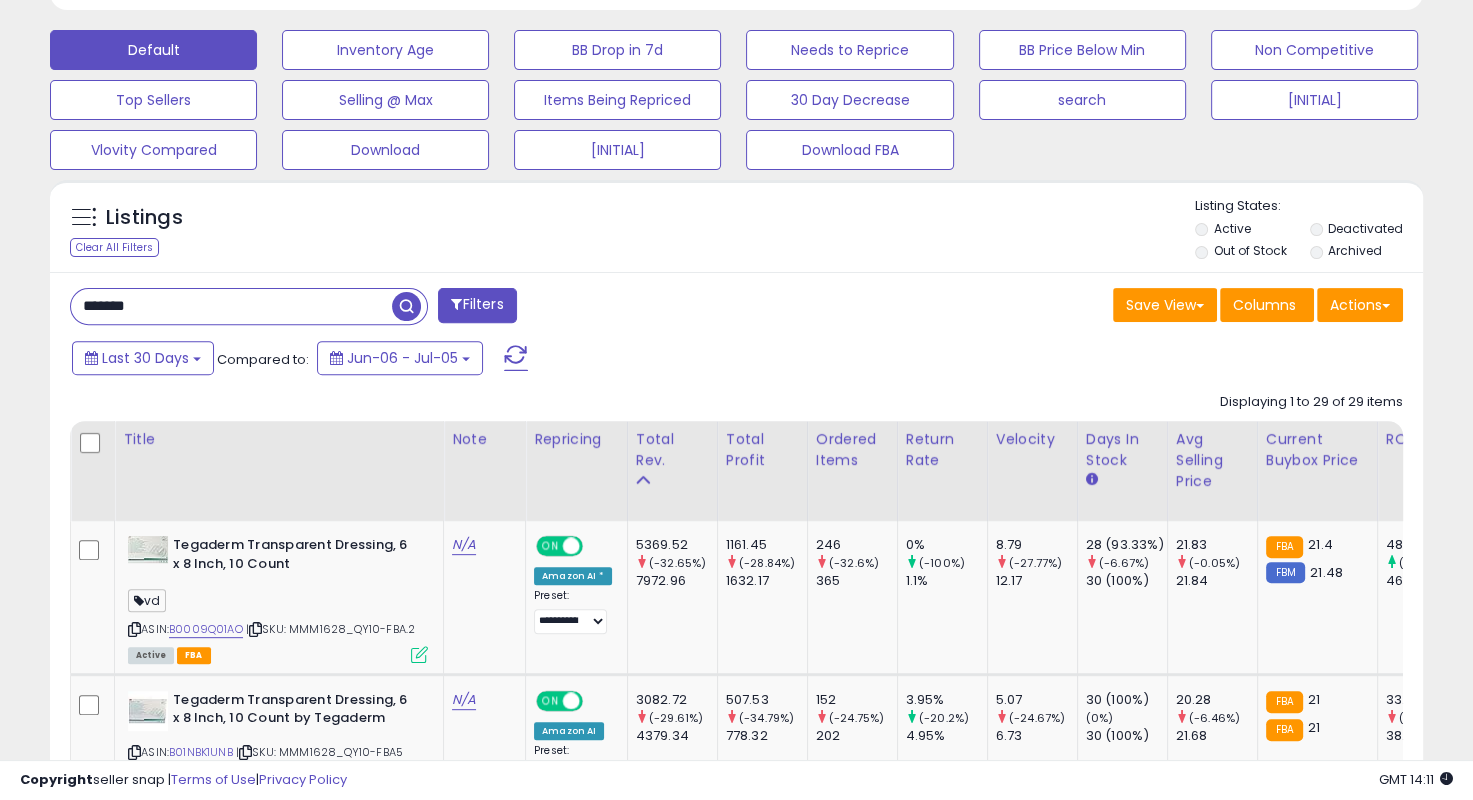 click on "*******" at bounding box center (231, 306) 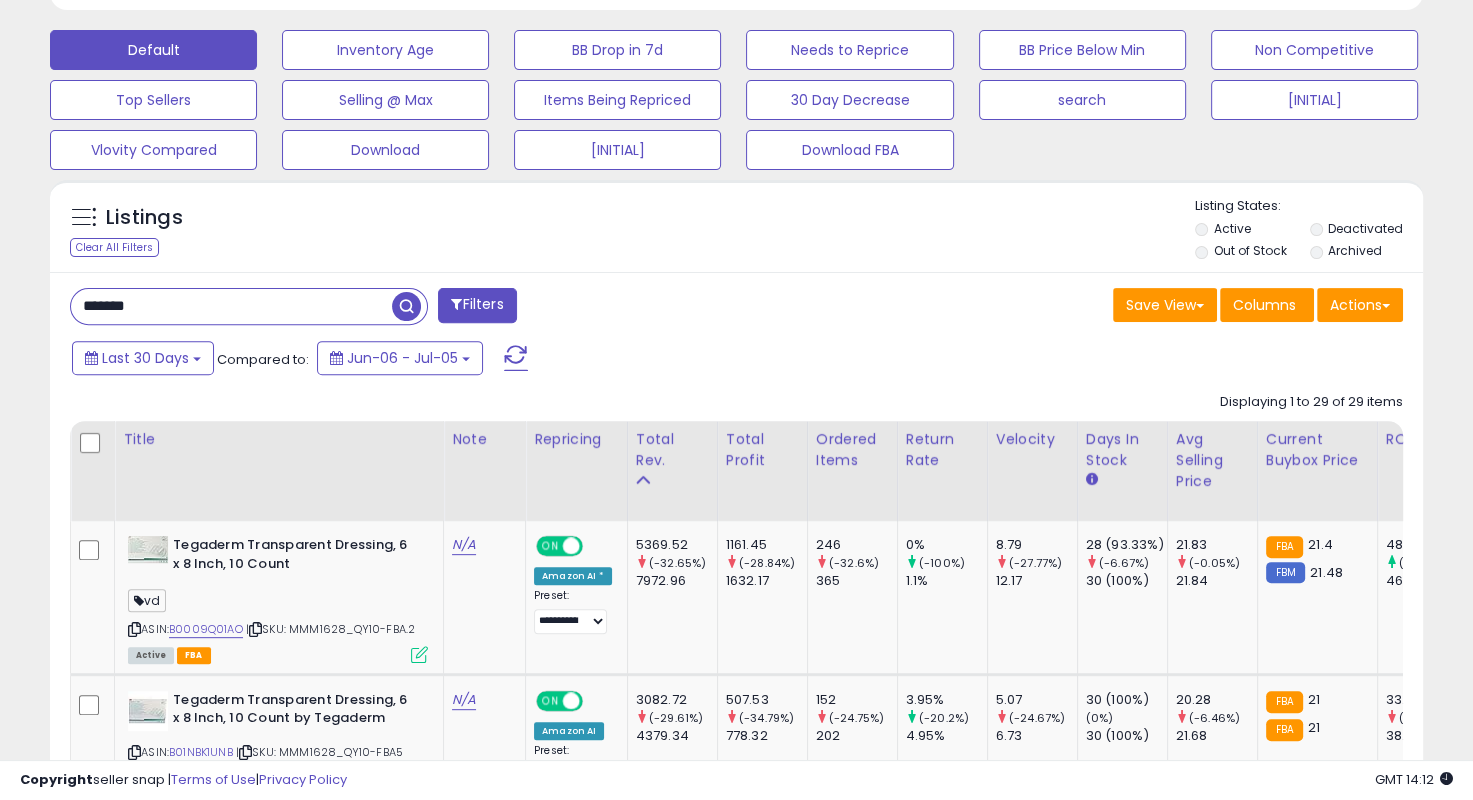 click on "*******" at bounding box center [231, 306] 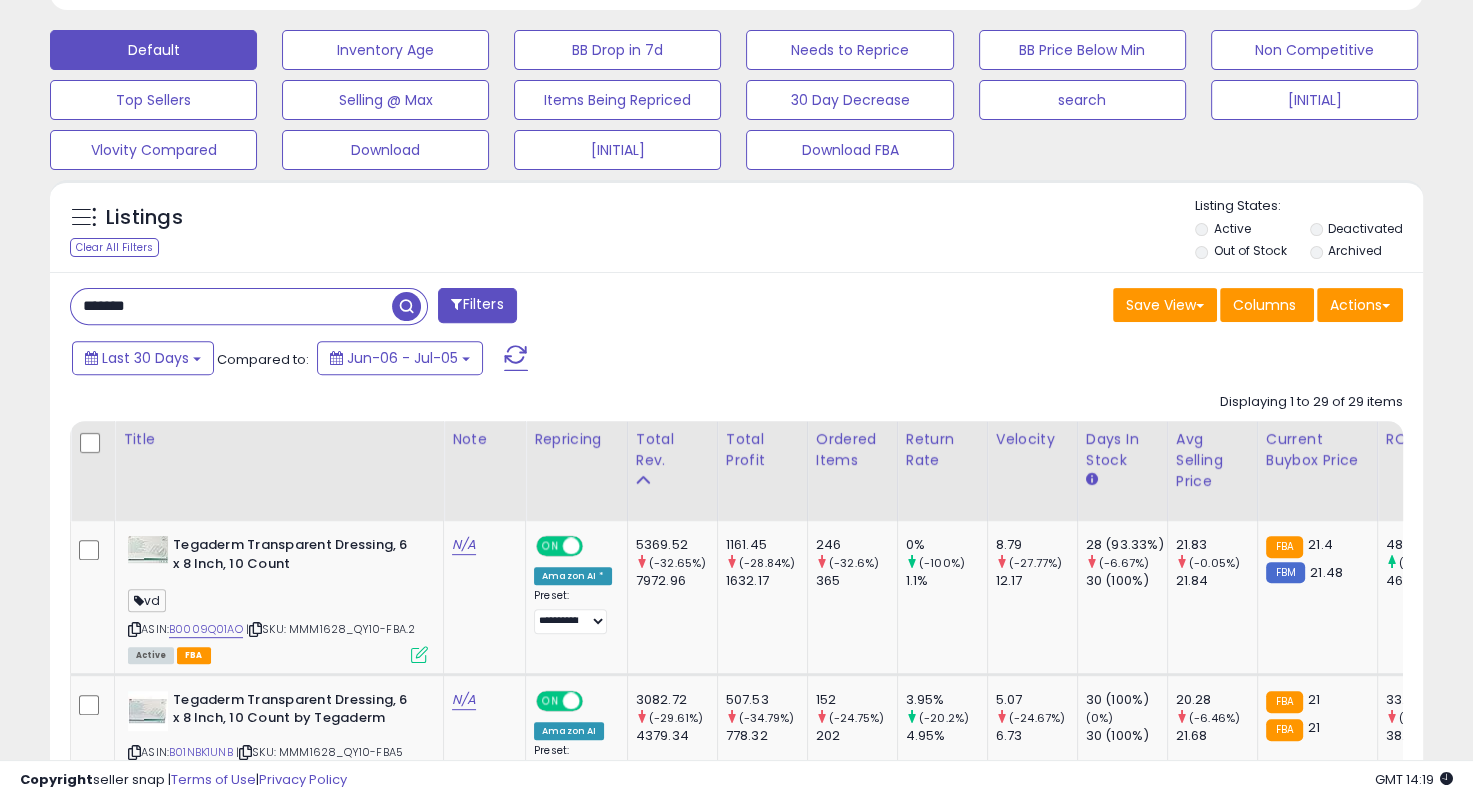 click on "Last 30 Days
Compared to:
Jun-06 - Jul-05" at bounding box center [567, 360] 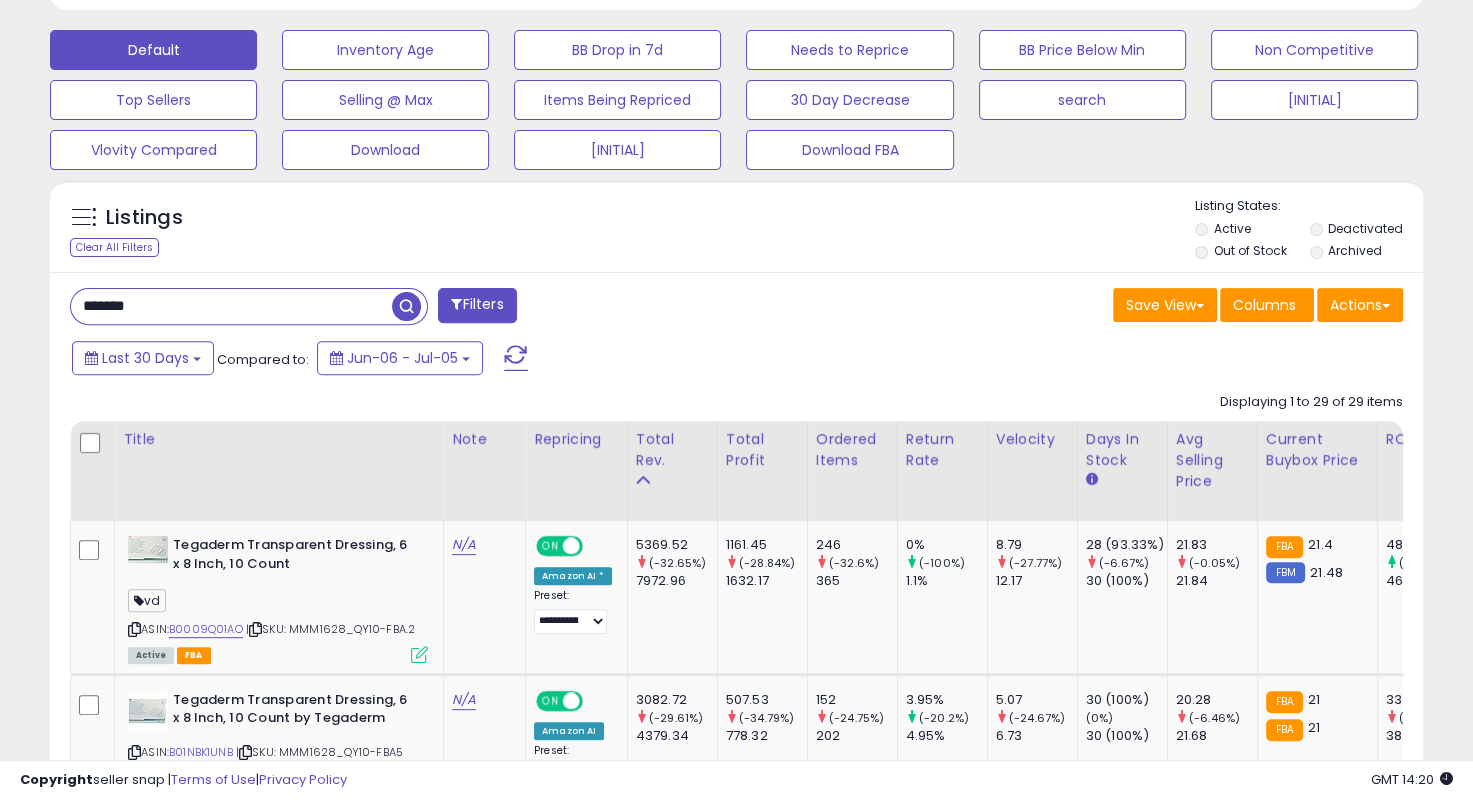 click on "*******" at bounding box center [231, 306] 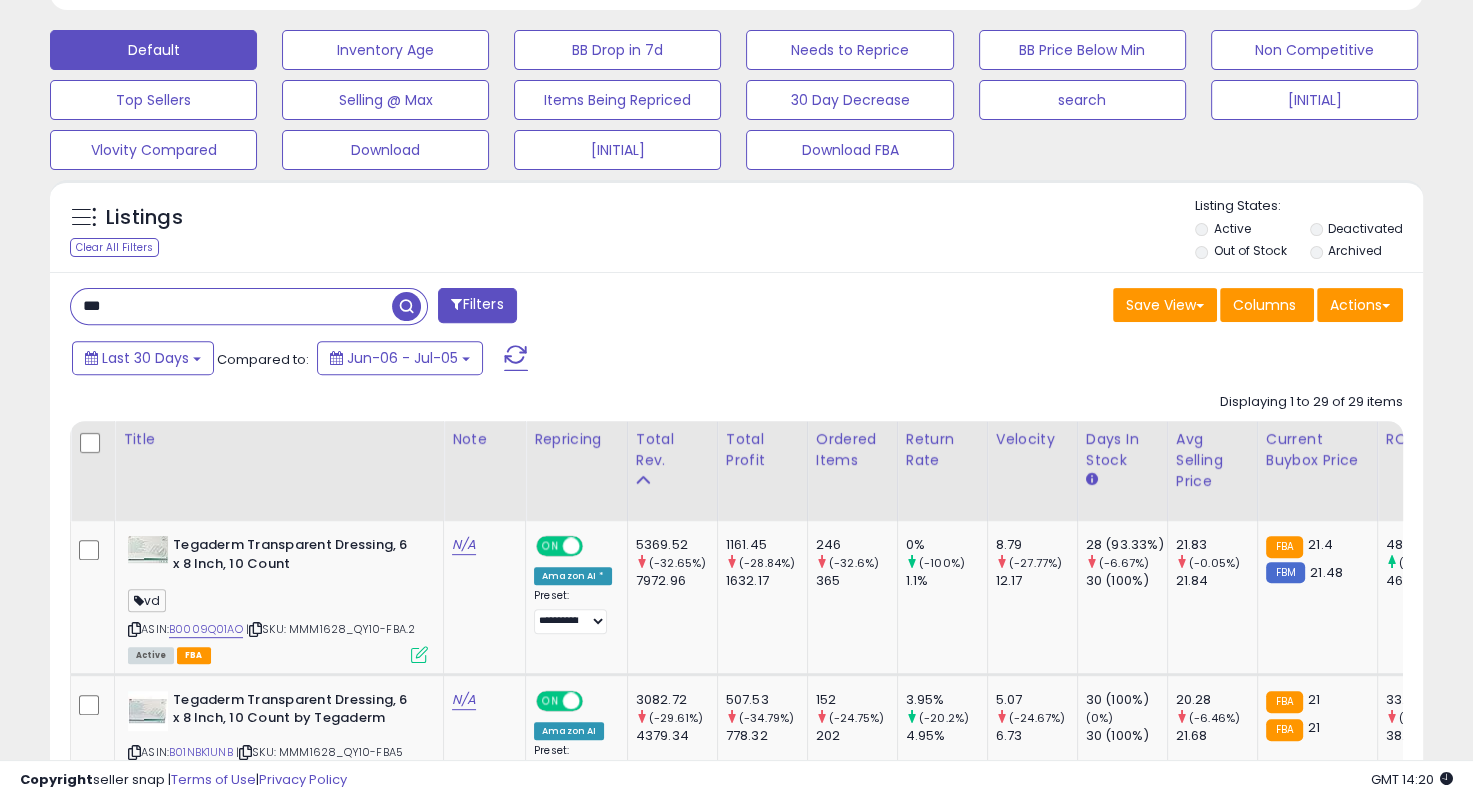 paste on "*****" 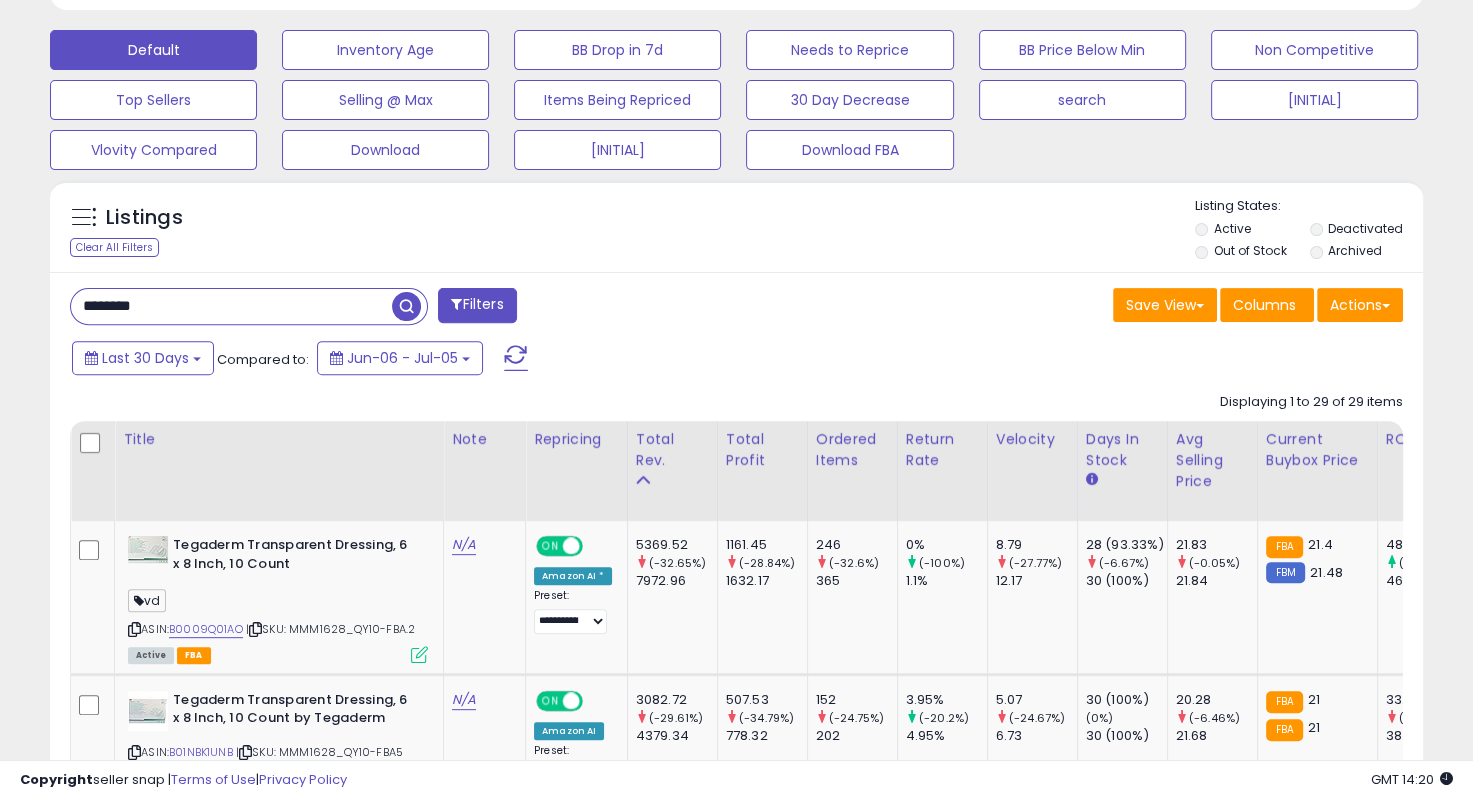 type on "********" 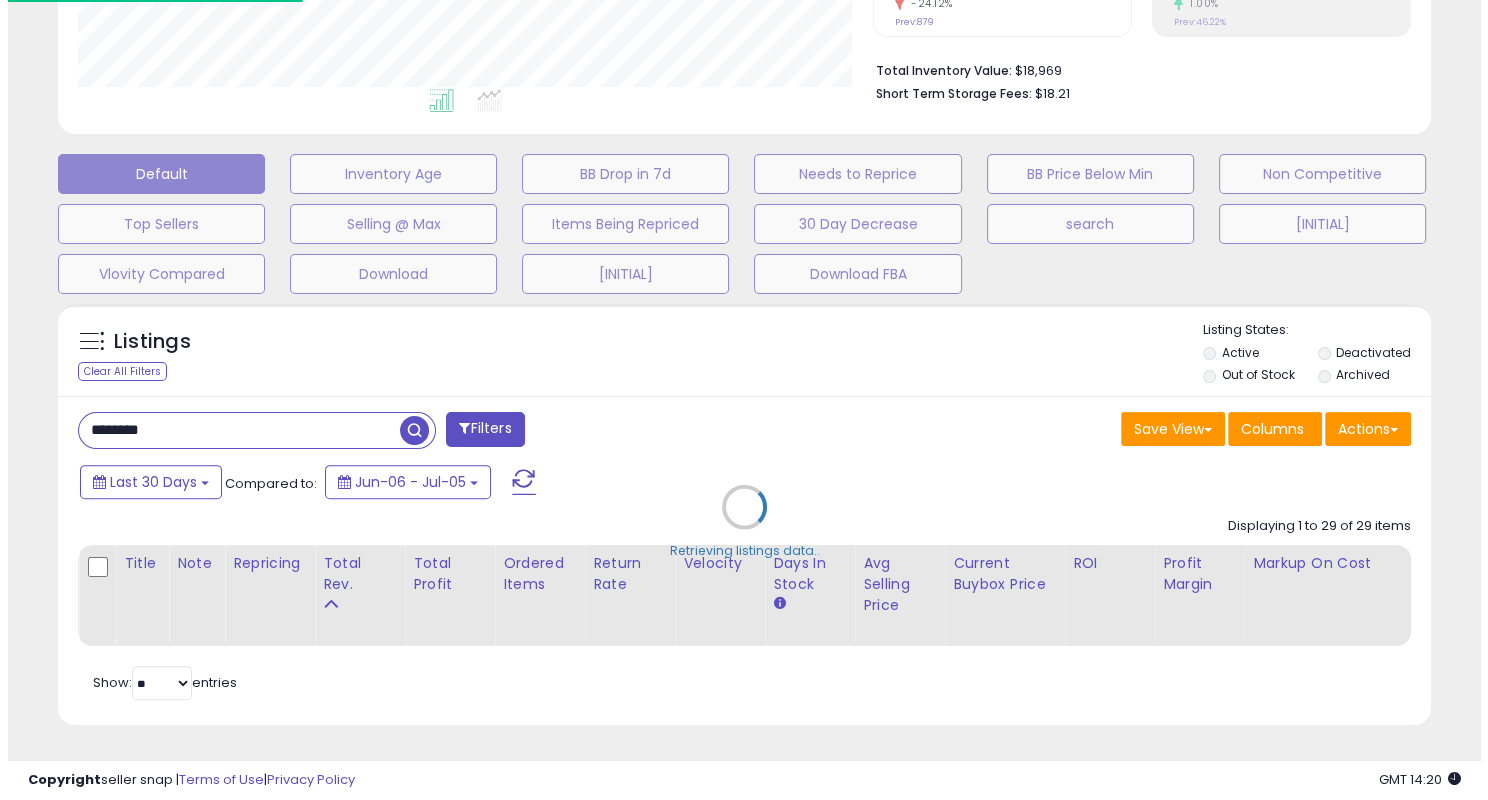 scroll, scrollTop: 490, scrollLeft: 0, axis: vertical 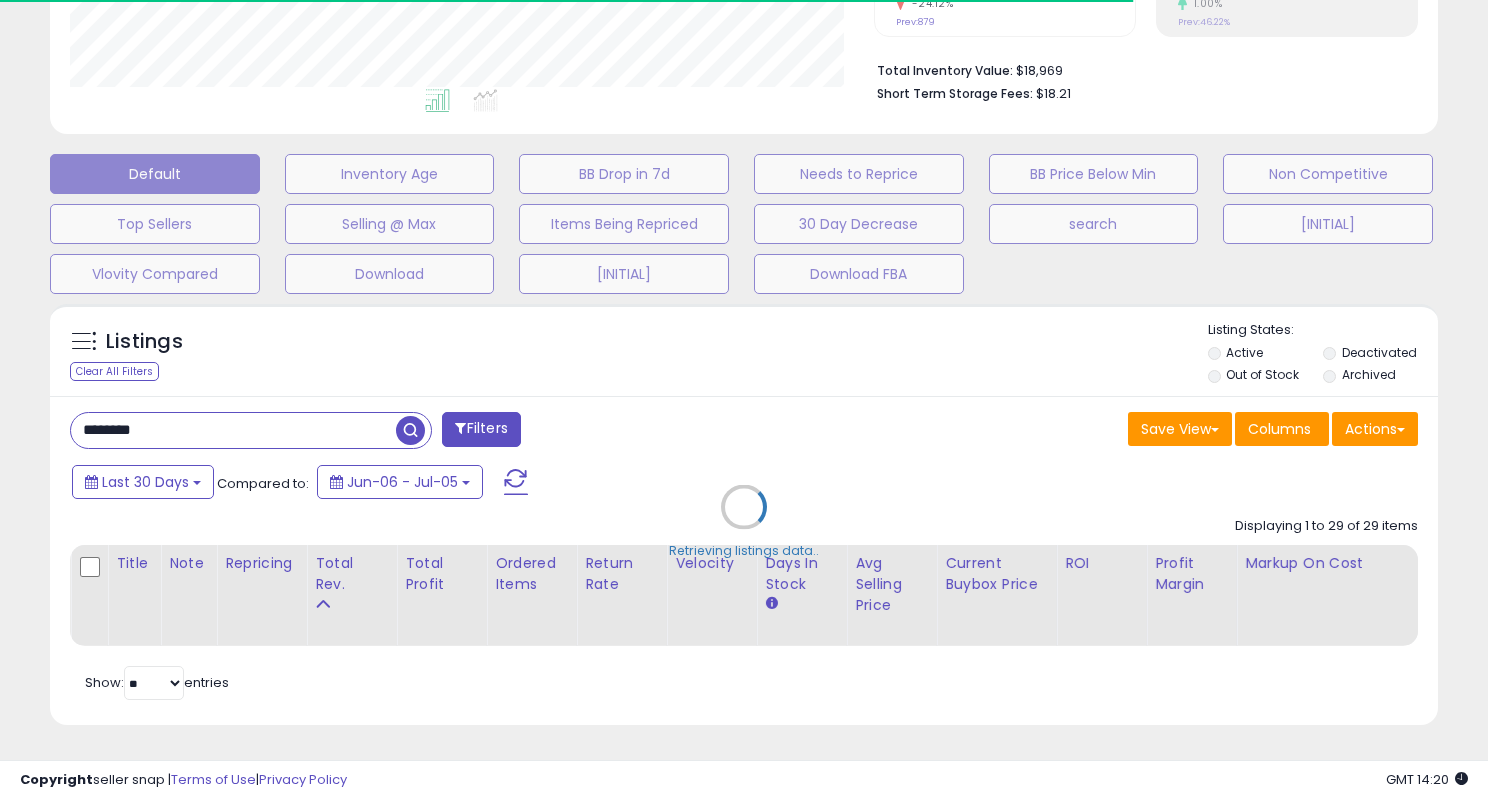 click on "Retrieving listings data.." at bounding box center [744, 522] 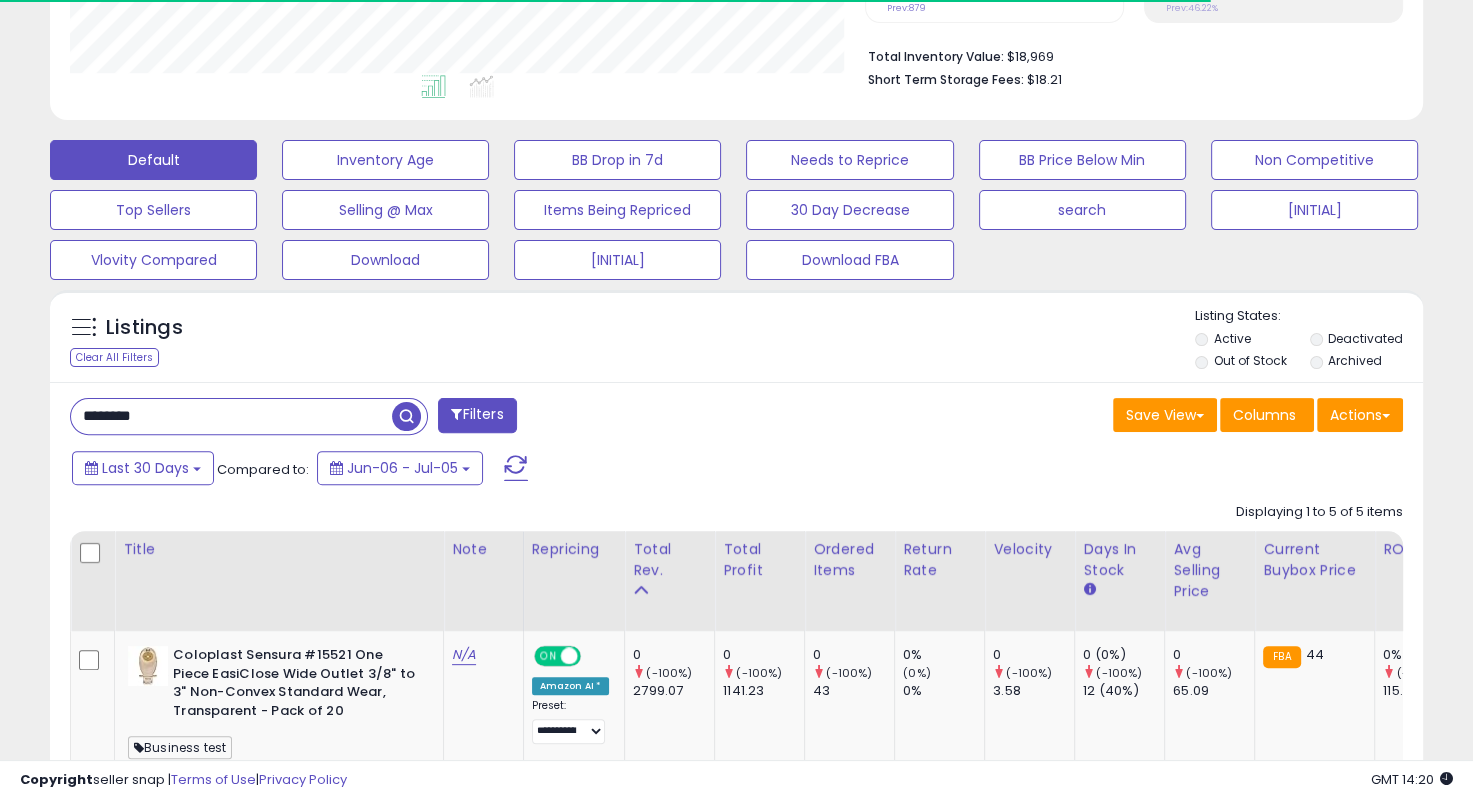 scroll, scrollTop: 409, scrollLeft: 794, axis: both 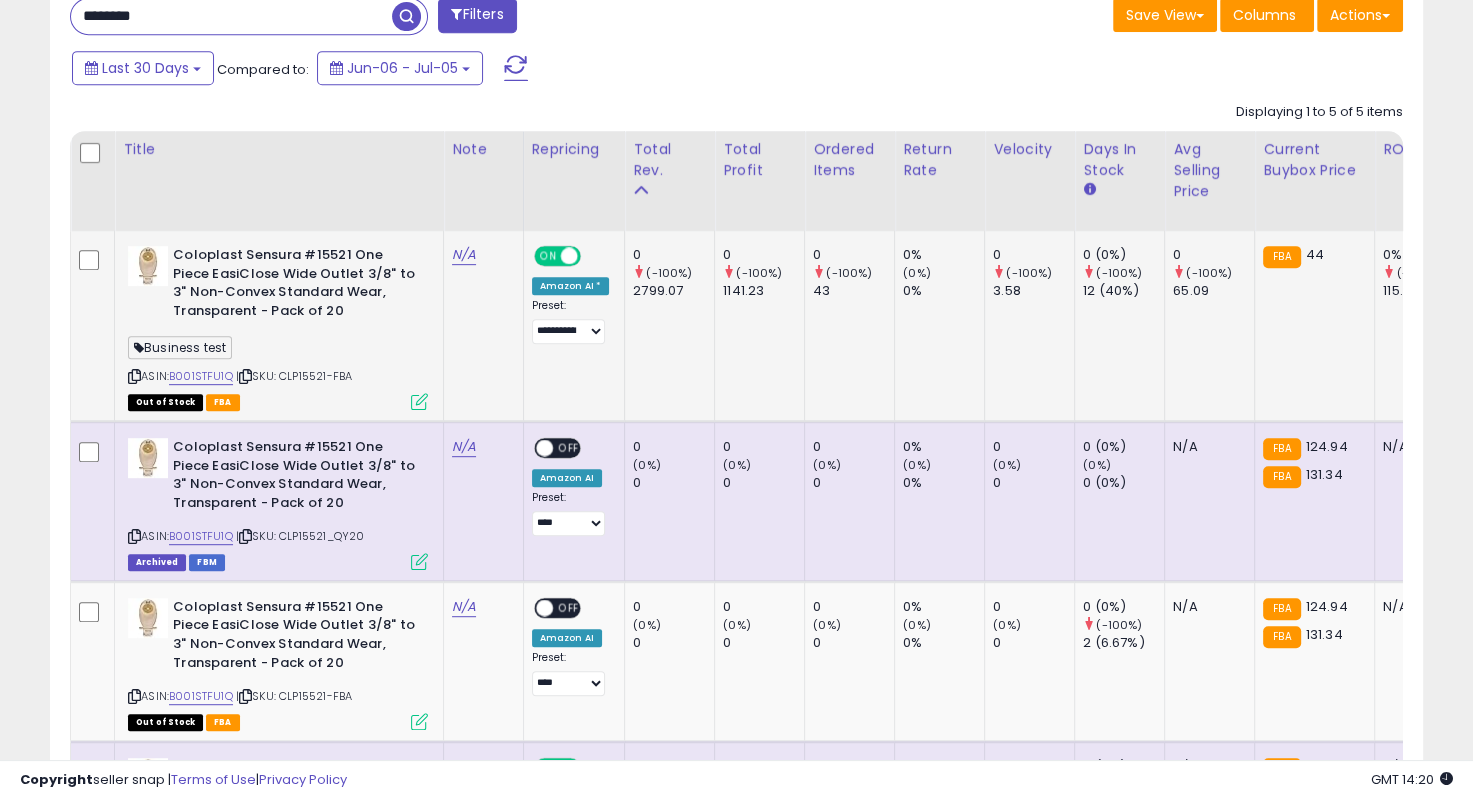 click on "ASIN:  [ASIN]    |   SKU: [SKU] Out of Stock FBA" at bounding box center [278, 327] 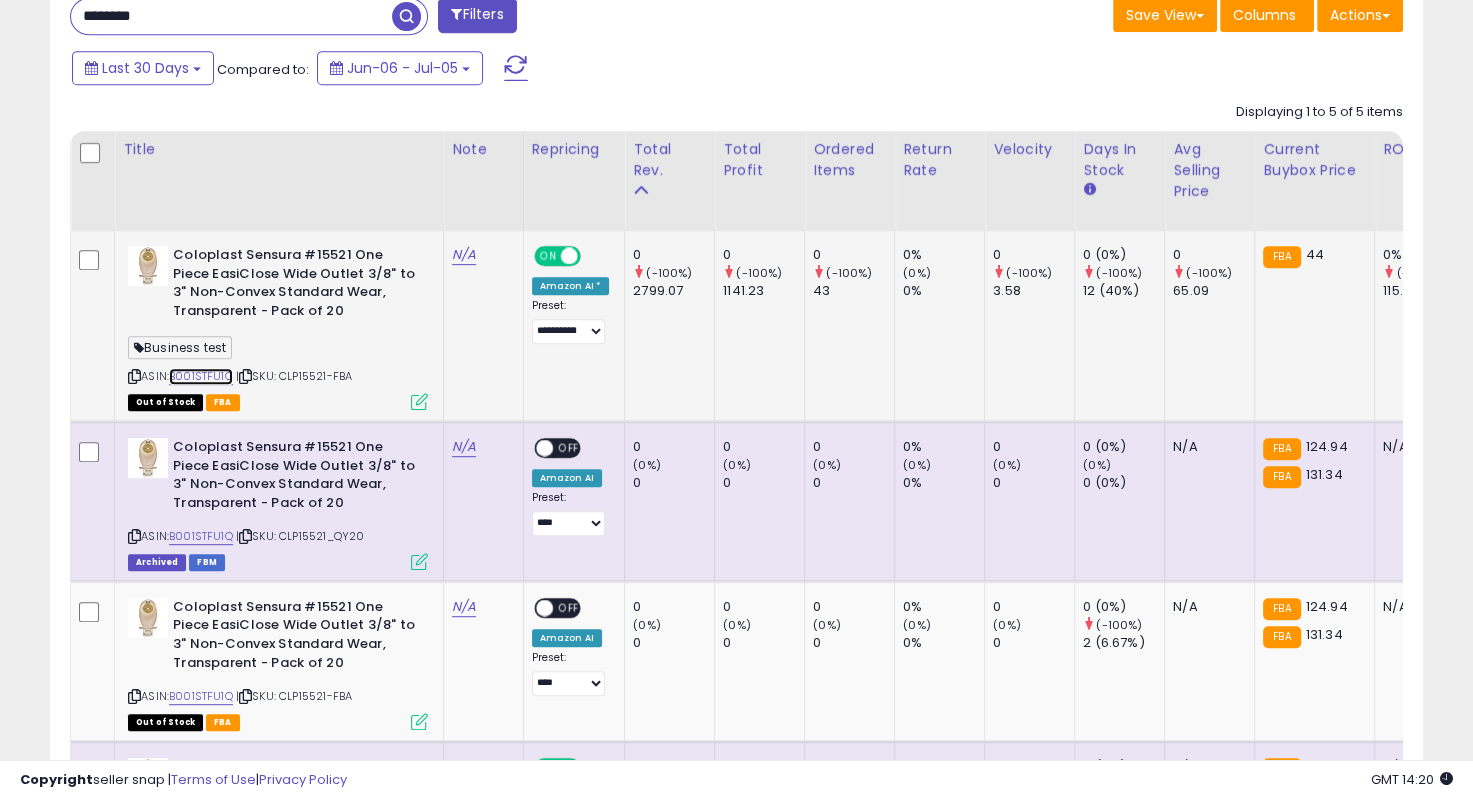 click on "B001STFU1Q" at bounding box center [201, 376] 